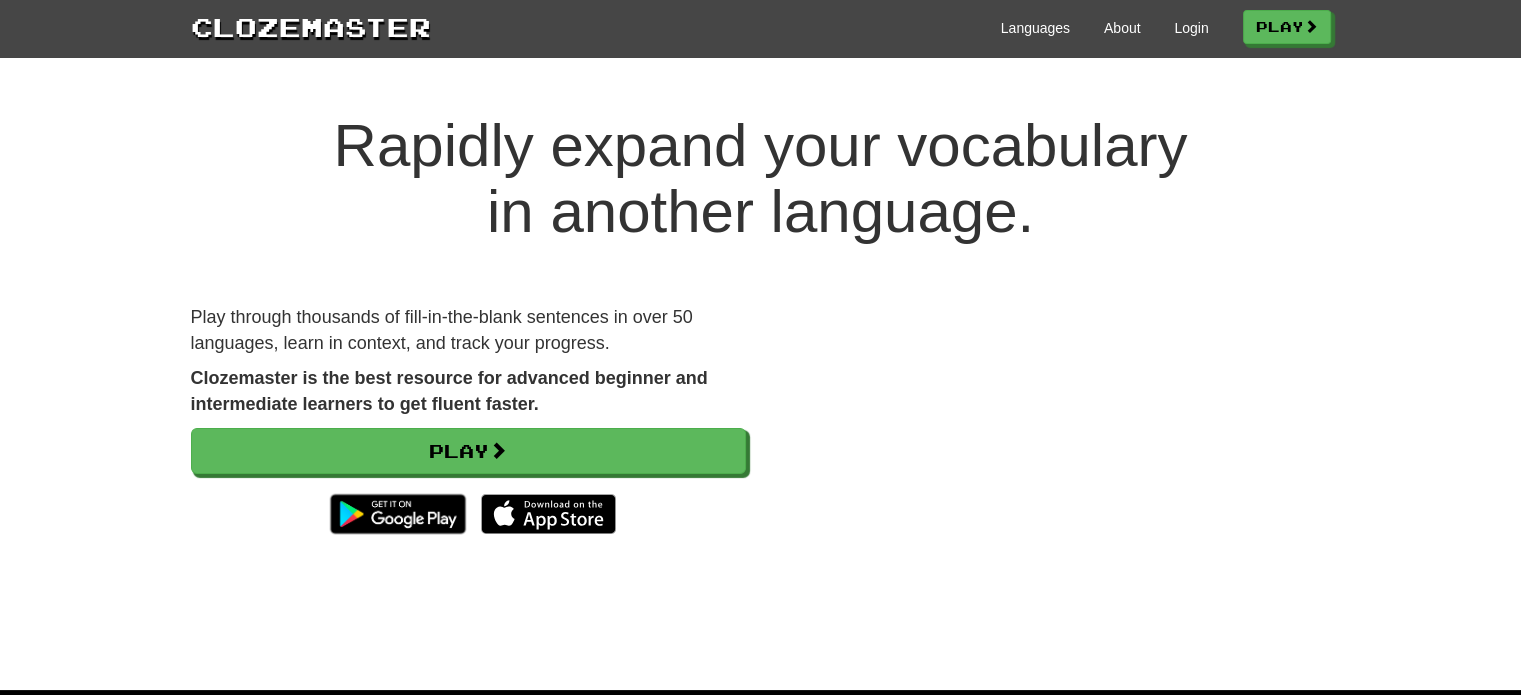 scroll, scrollTop: 4, scrollLeft: 0, axis: vertical 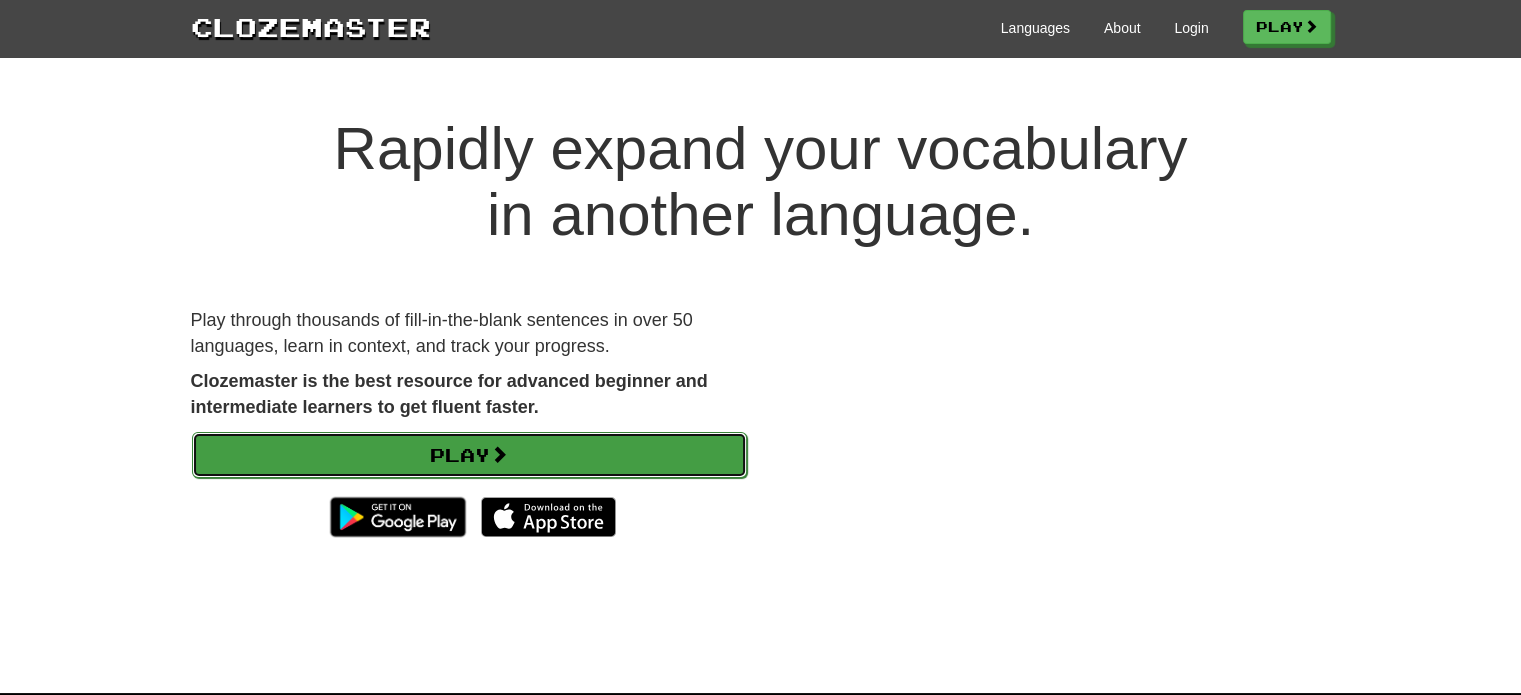 click on "Play" at bounding box center [469, 455] 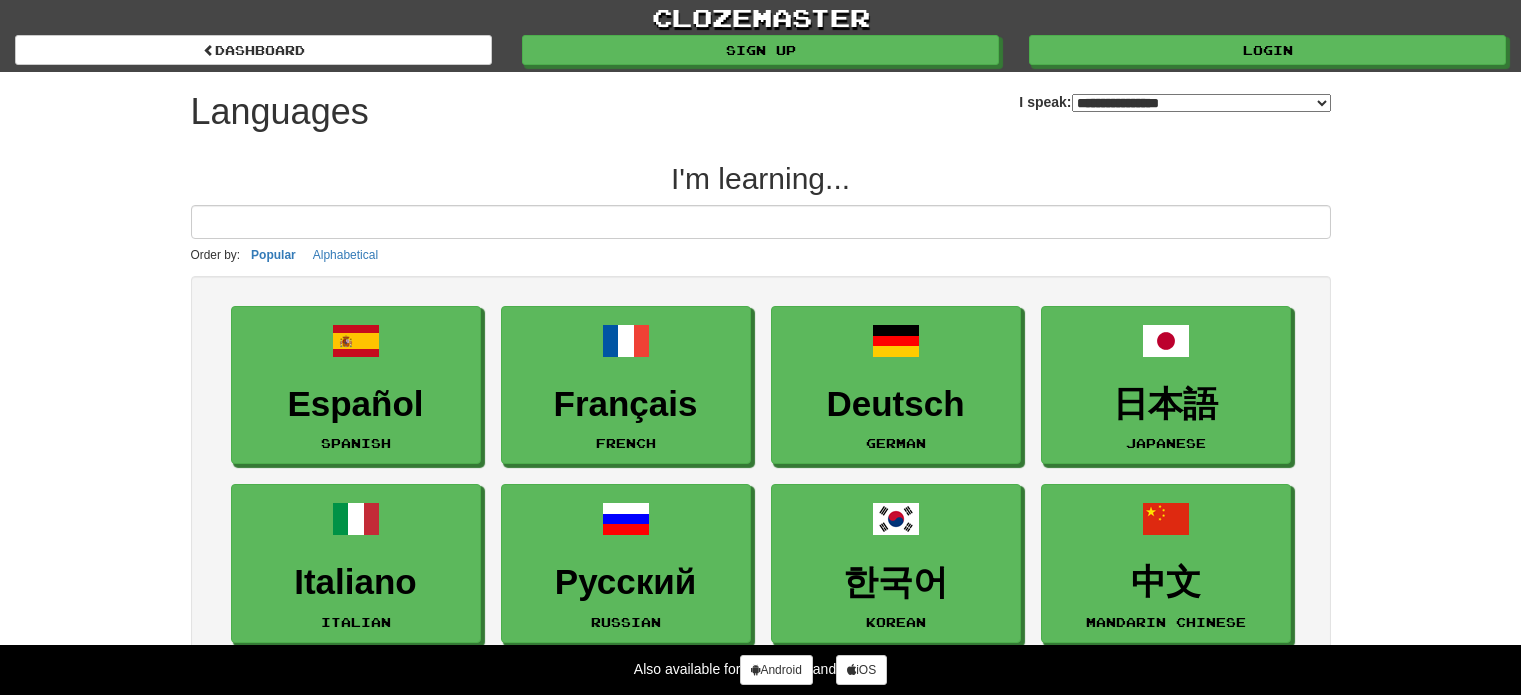 select on "*******" 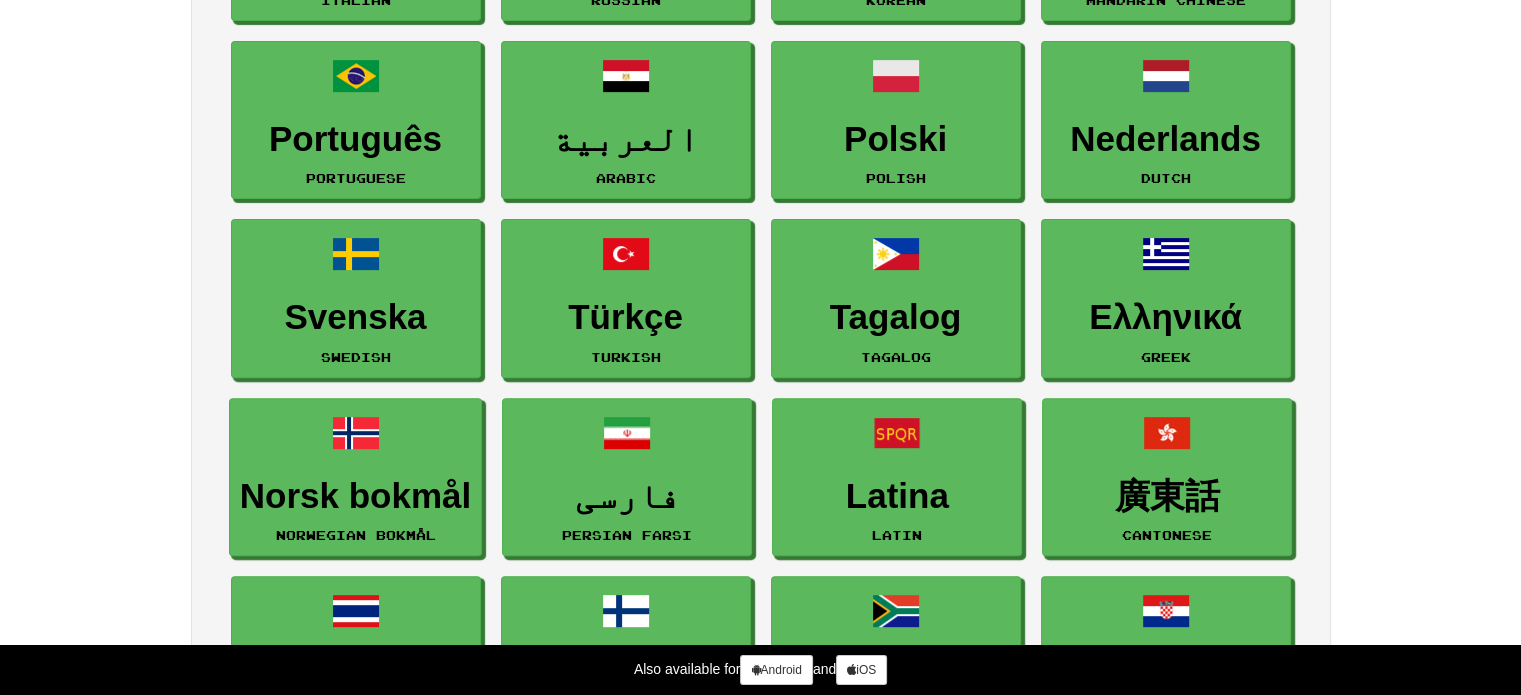 scroll, scrollTop: 630, scrollLeft: 0, axis: vertical 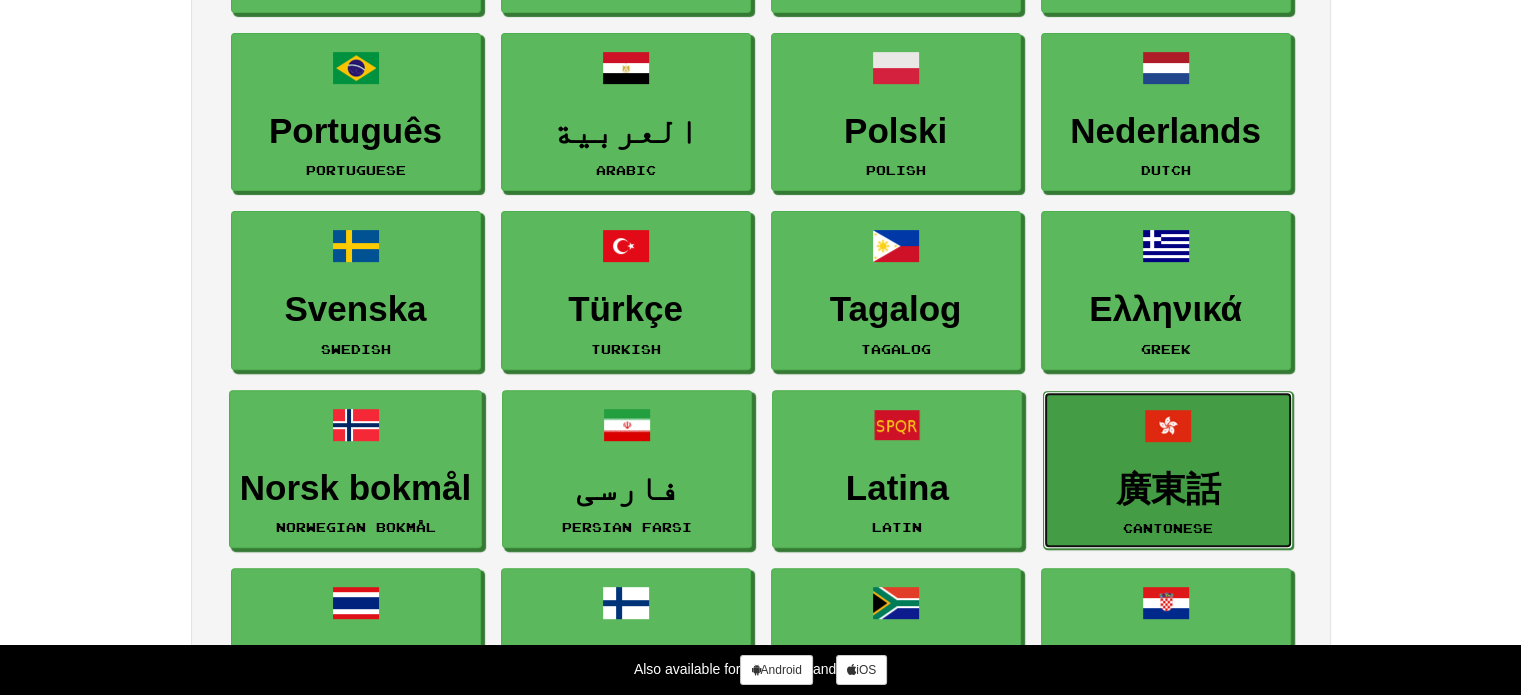 click on "廣東話 Cantonese" at bounding box center (1168, 470) 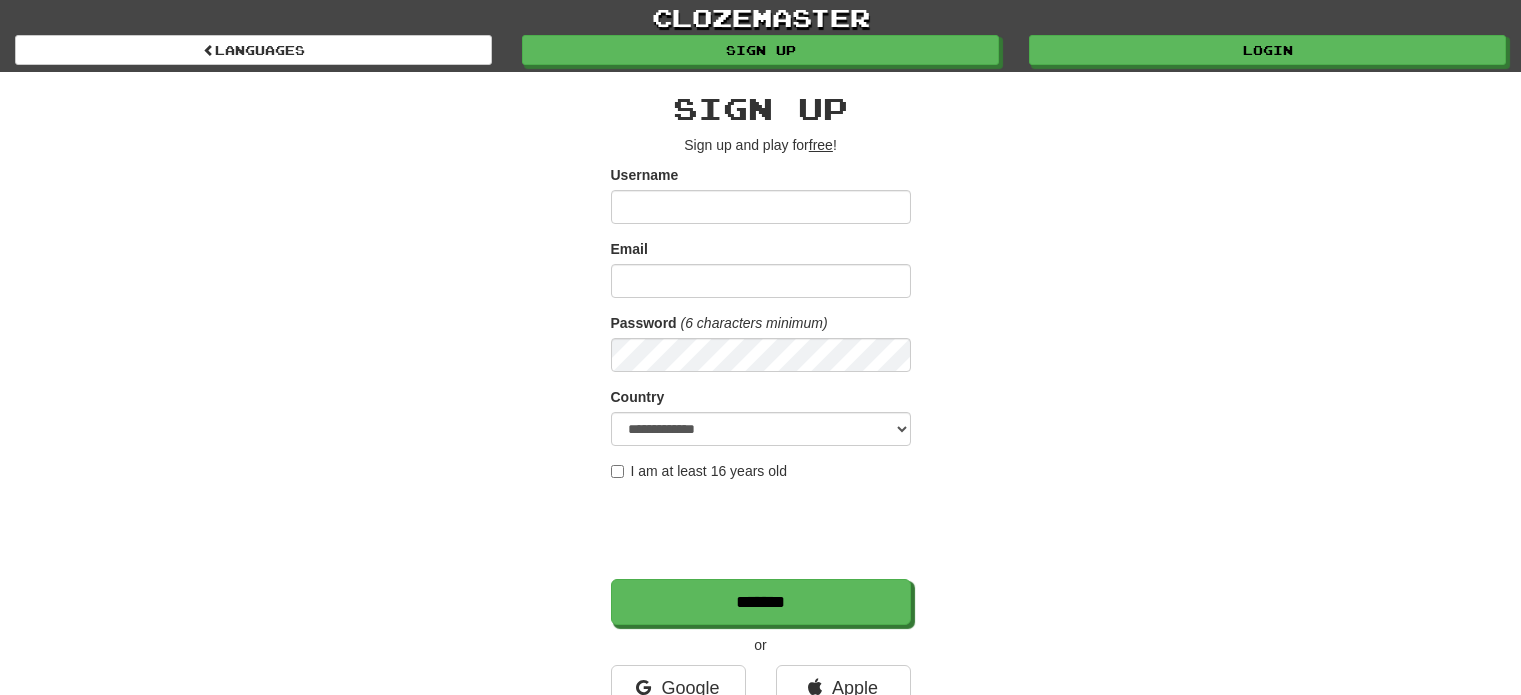 scroll, scrollTop: 0, scrollLeft: 0, axis: both 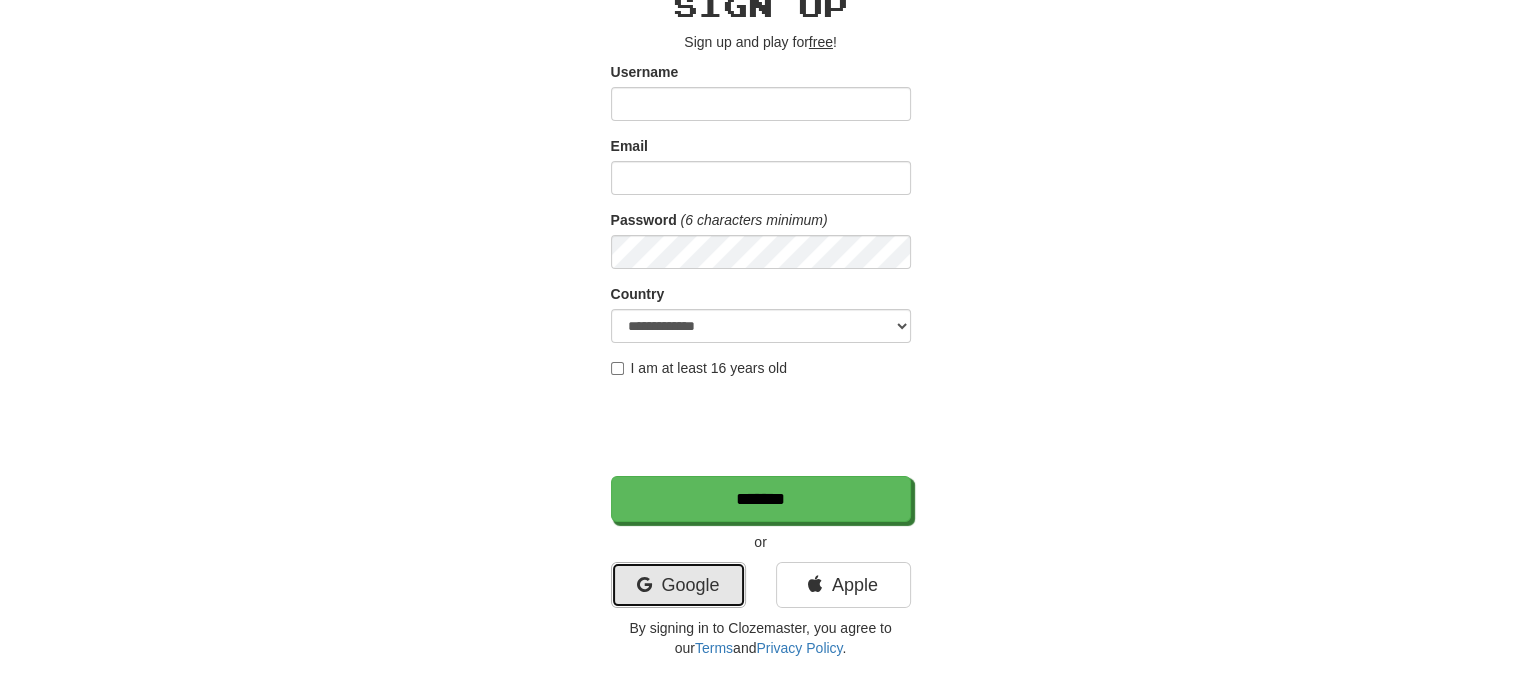 click on "Google" at bounding box center [678, 585] 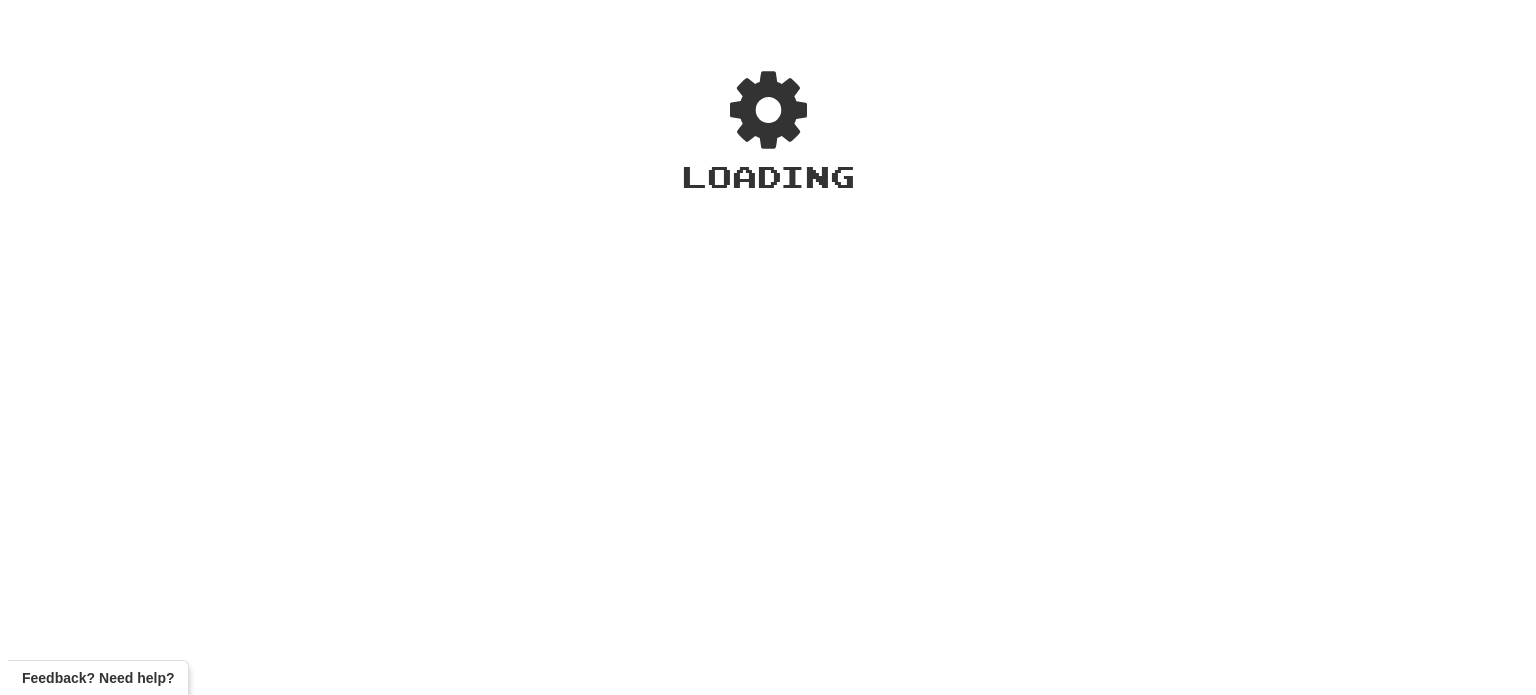 scroll, scrollTop: 0, scrollLeft: 0, axis: both 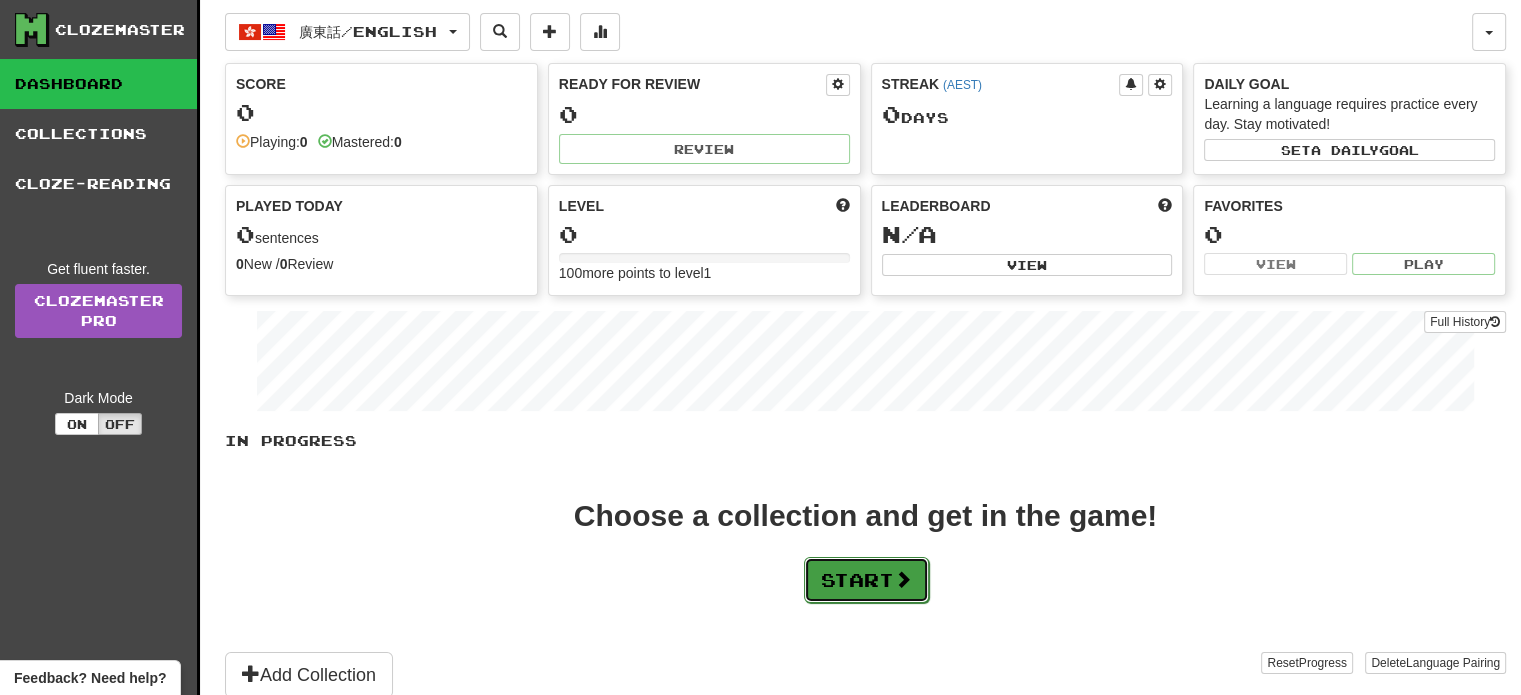 click on "Start" at bounding box center [866, 580] 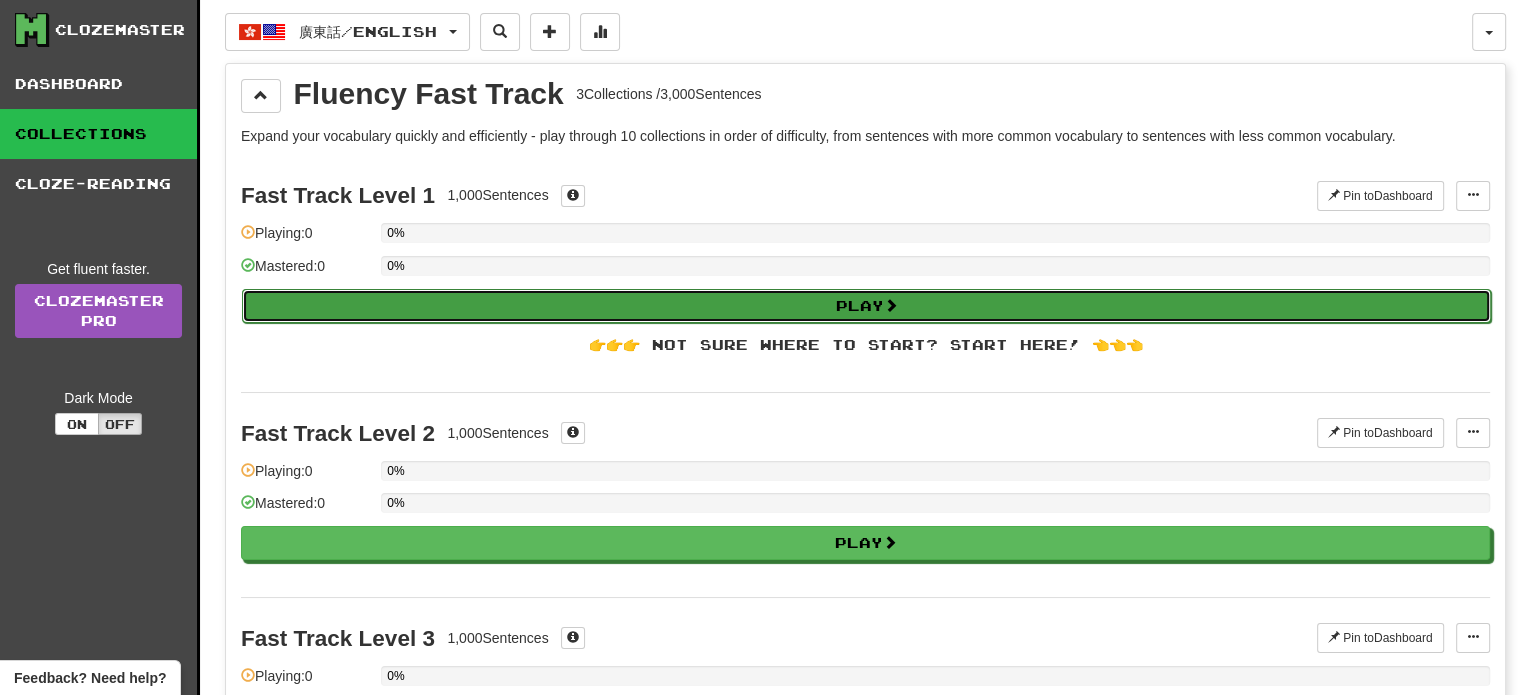 click on "Play" at bounding box center (866, 306) 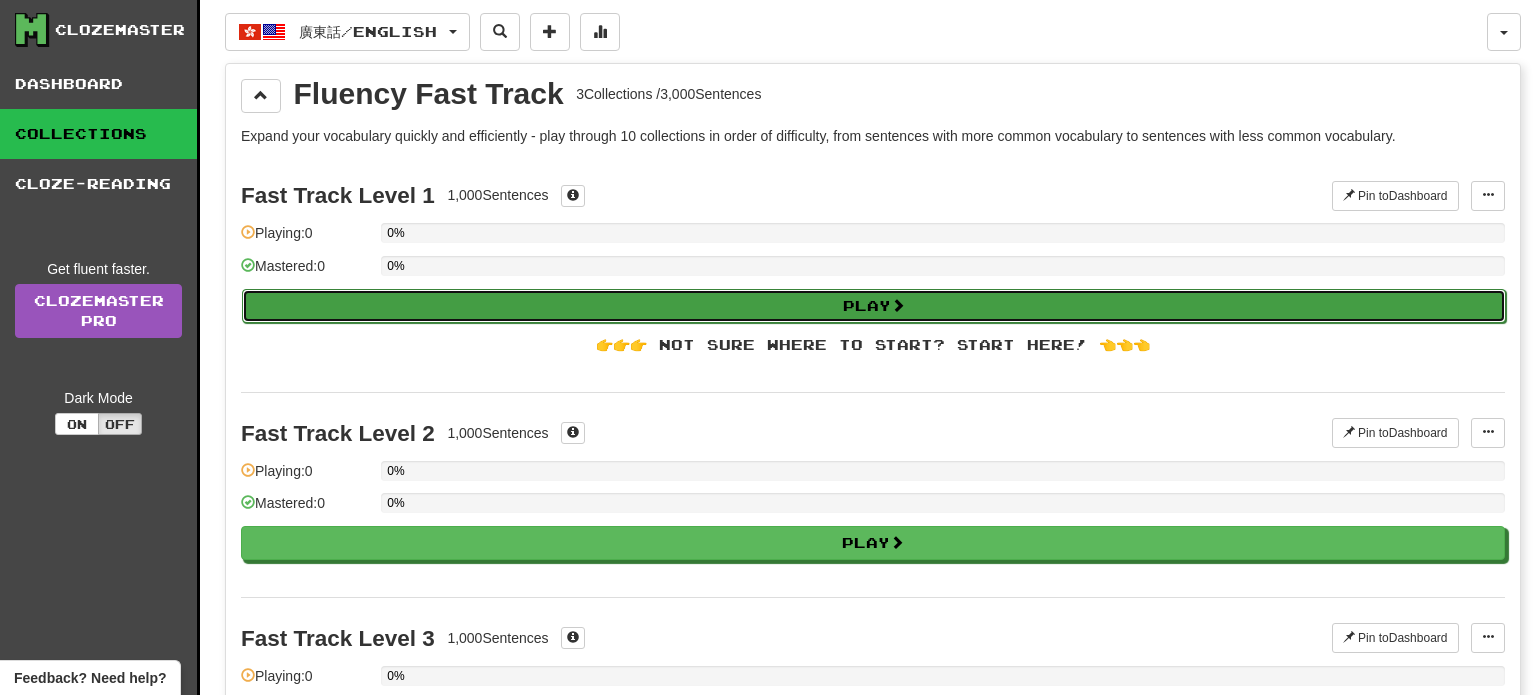 select on "**" 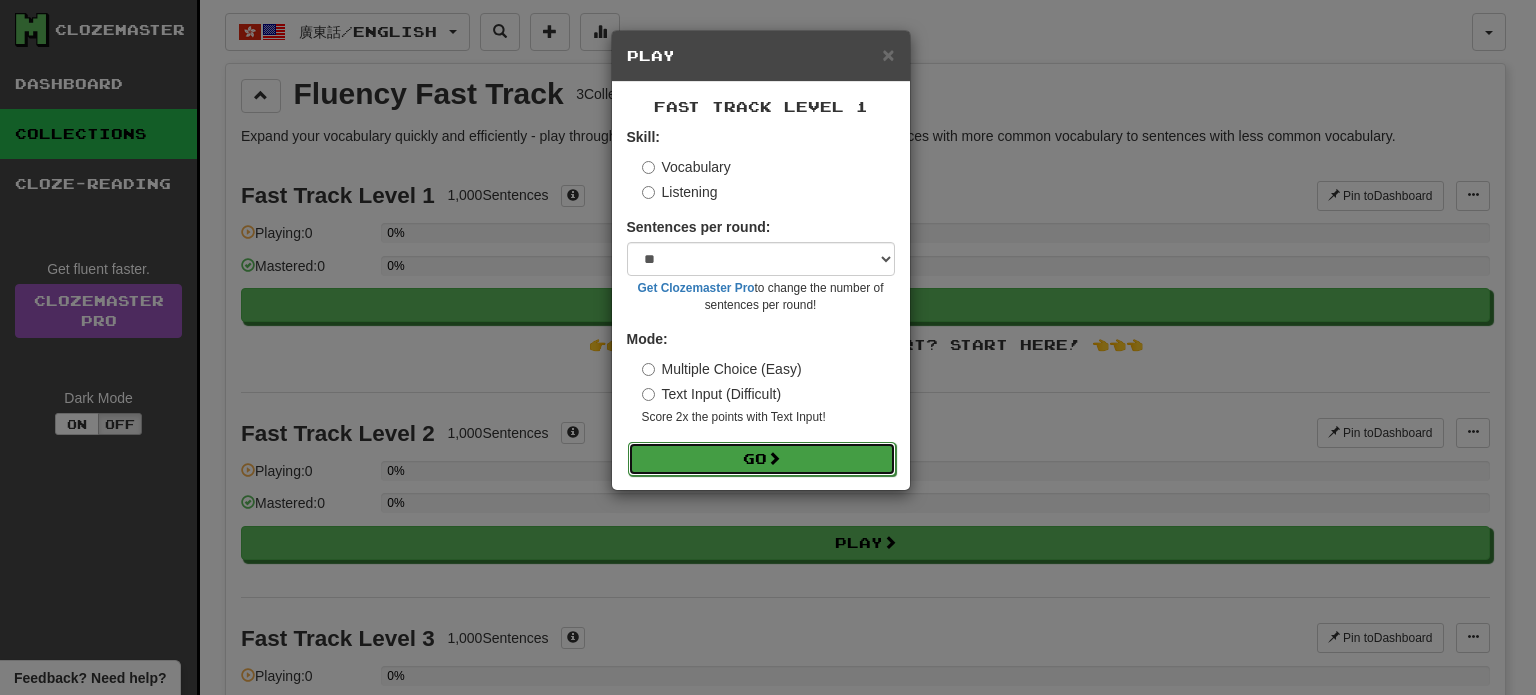 click on "Go" at bounding box center [762, 459] 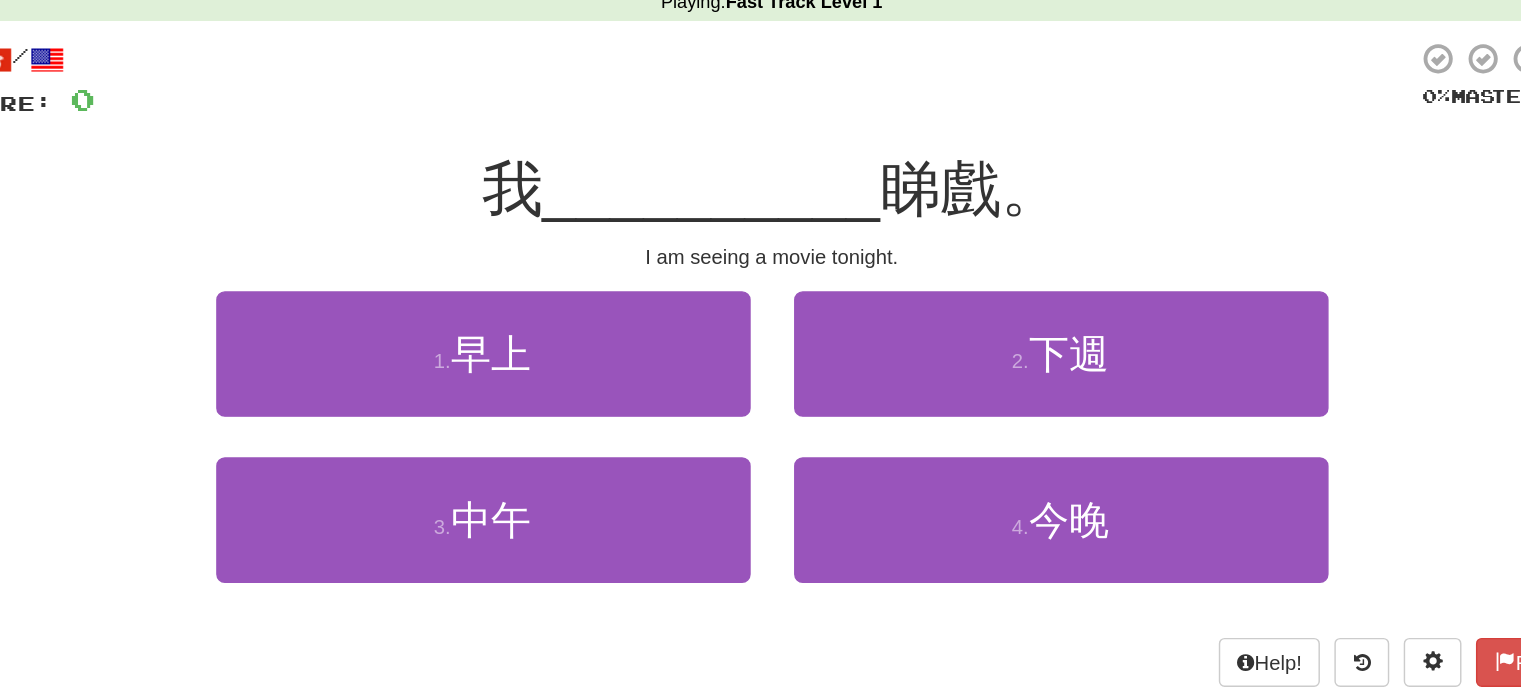 scroll, scrollTop: 28, scrollLeft: 0, axis: vertical 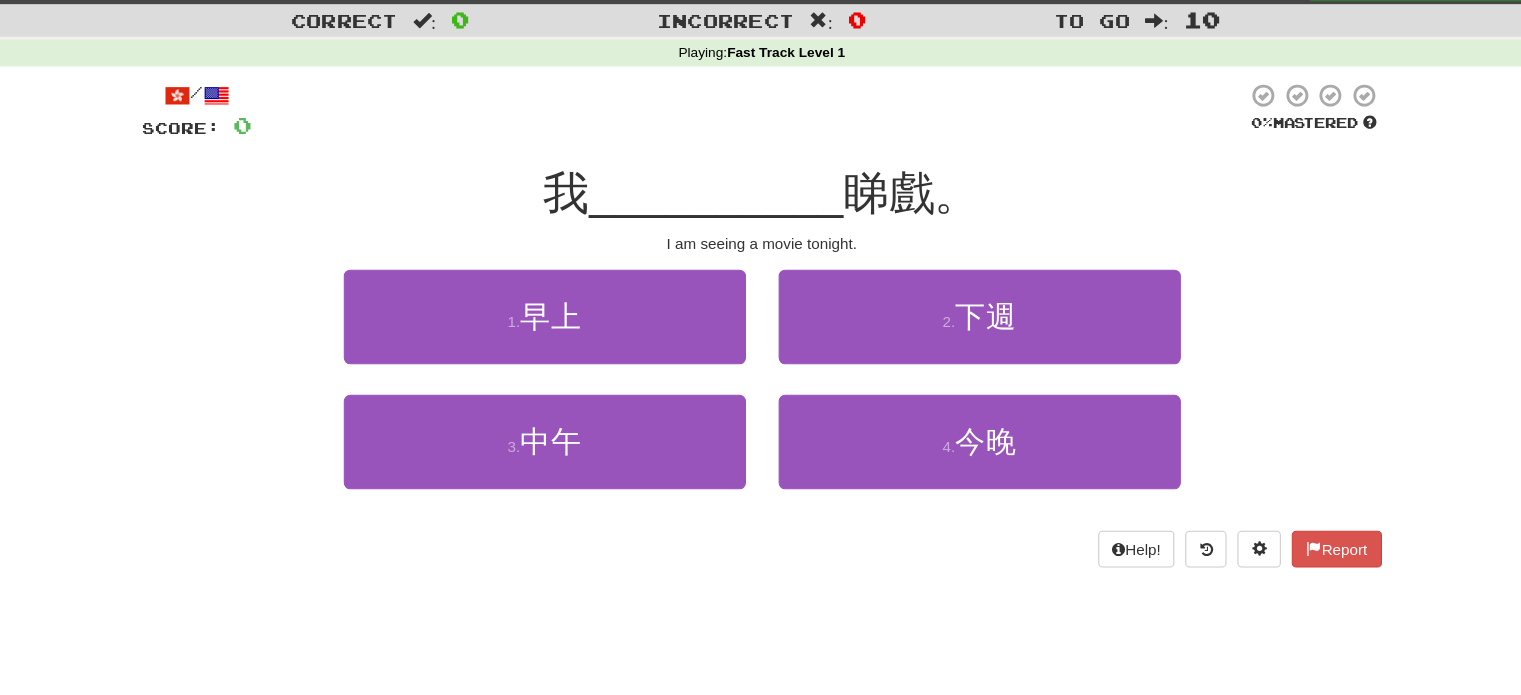 click on "睇戲。" at bounding box center [898, 196] 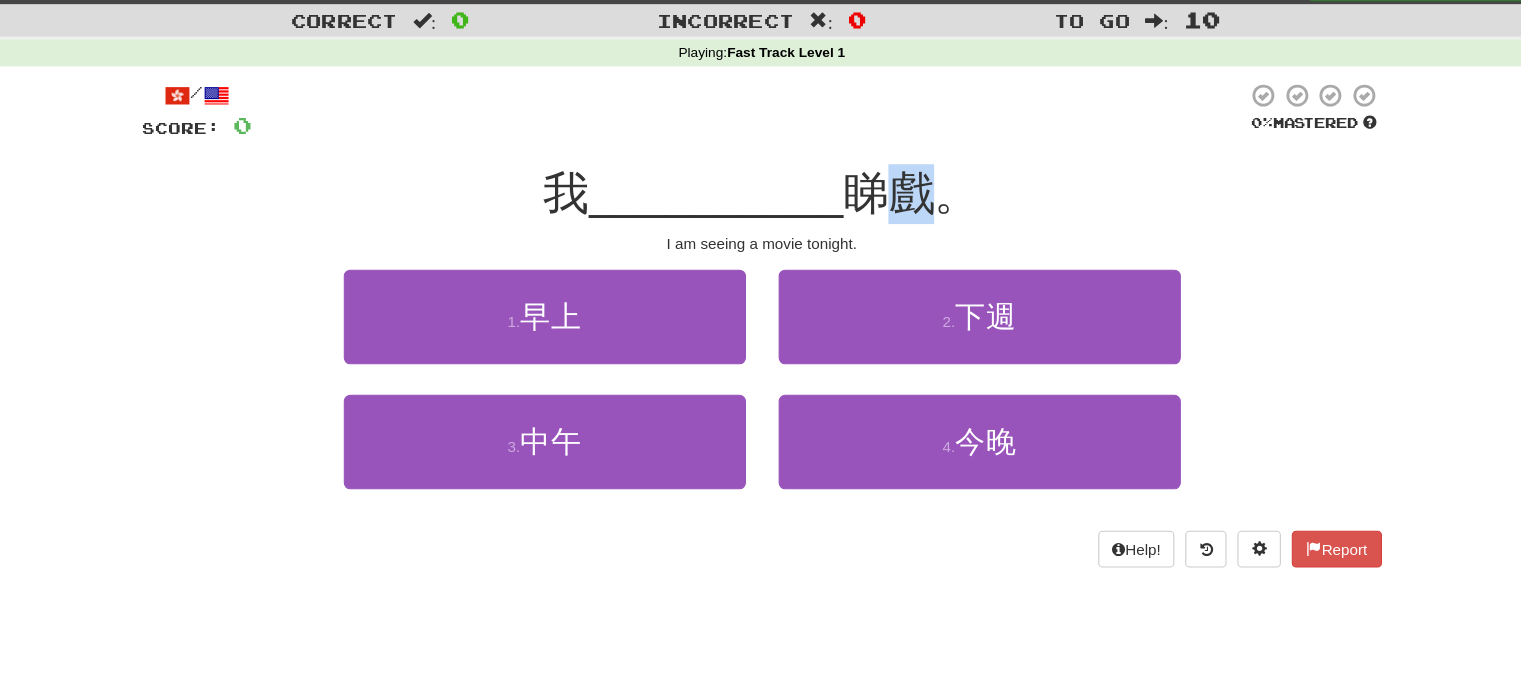click on "睇戲。" at bounding box center [898, 196] 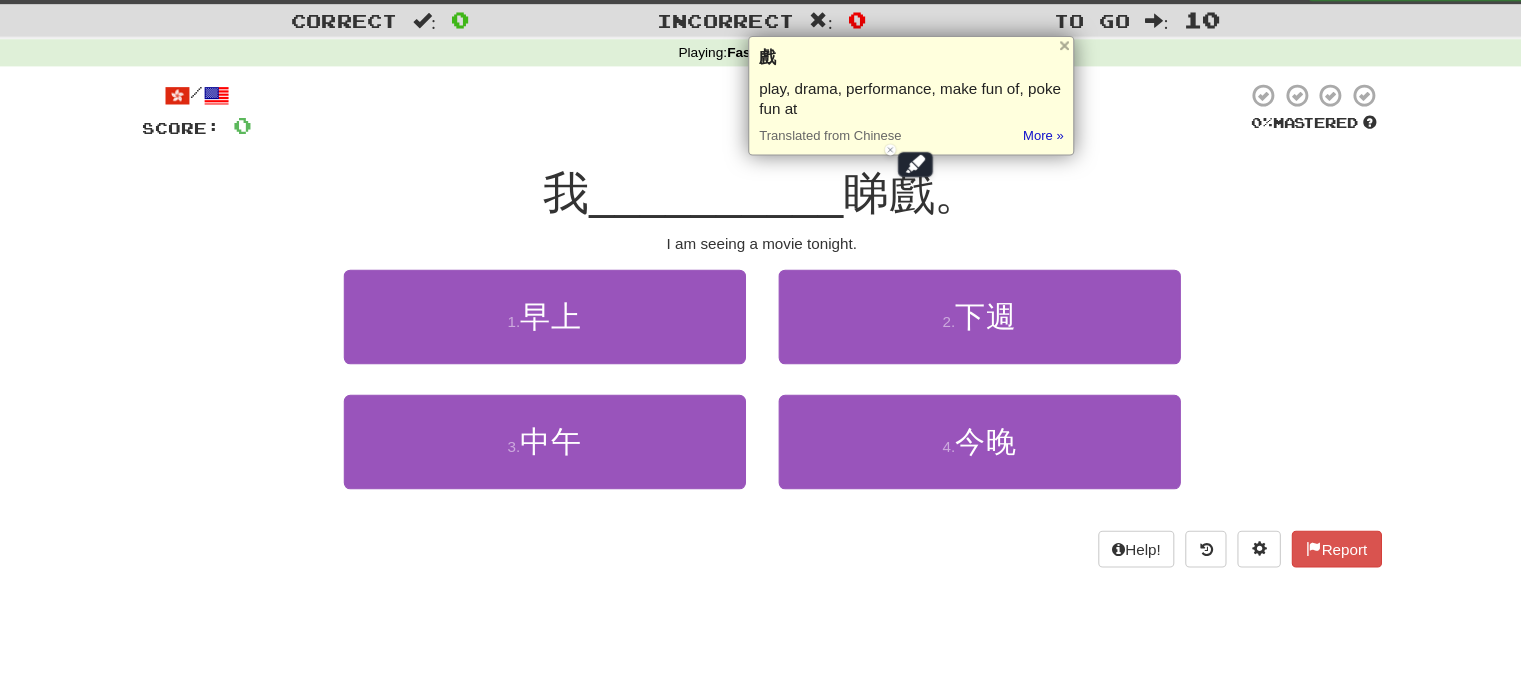 click on "3 .  中午 4 .  今晚" at bounding box center [761, 439] 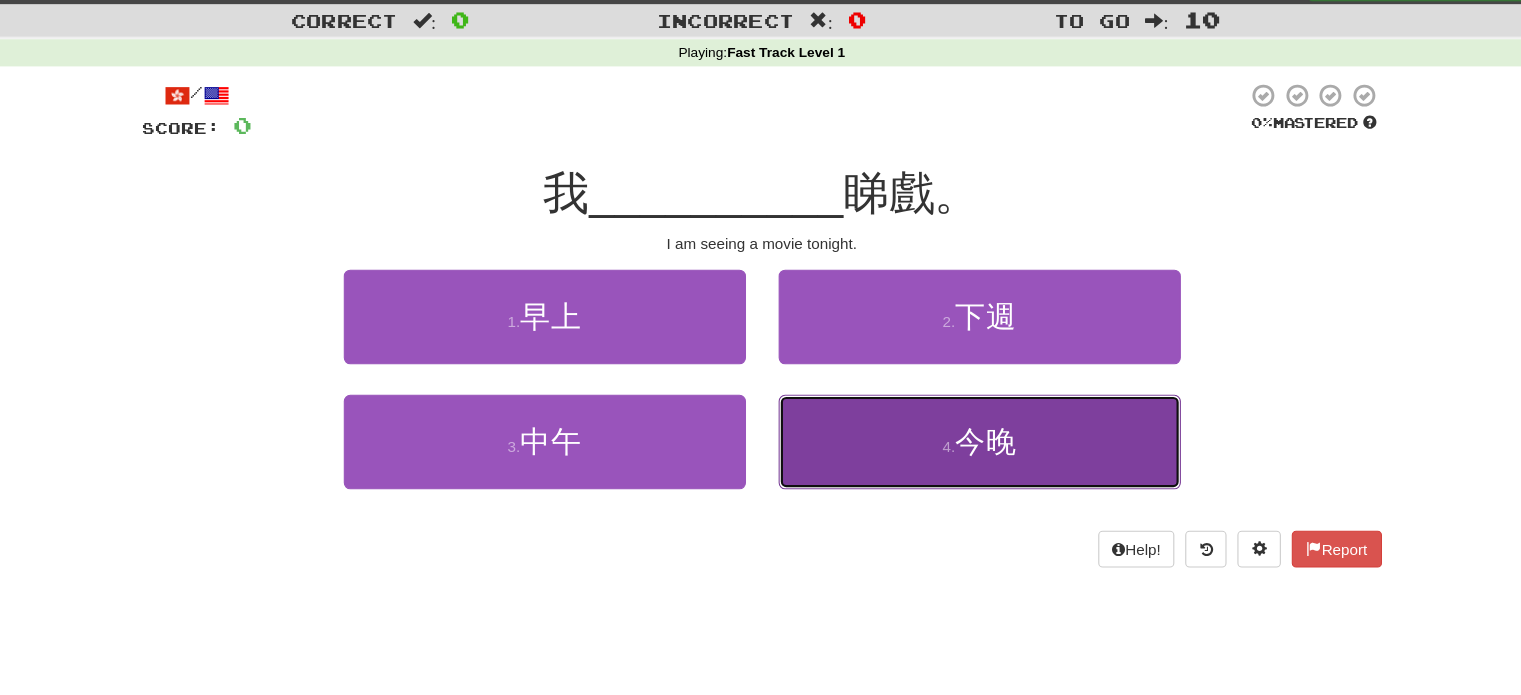 click on "4 .  今晚" at bounding box center [961, 425] 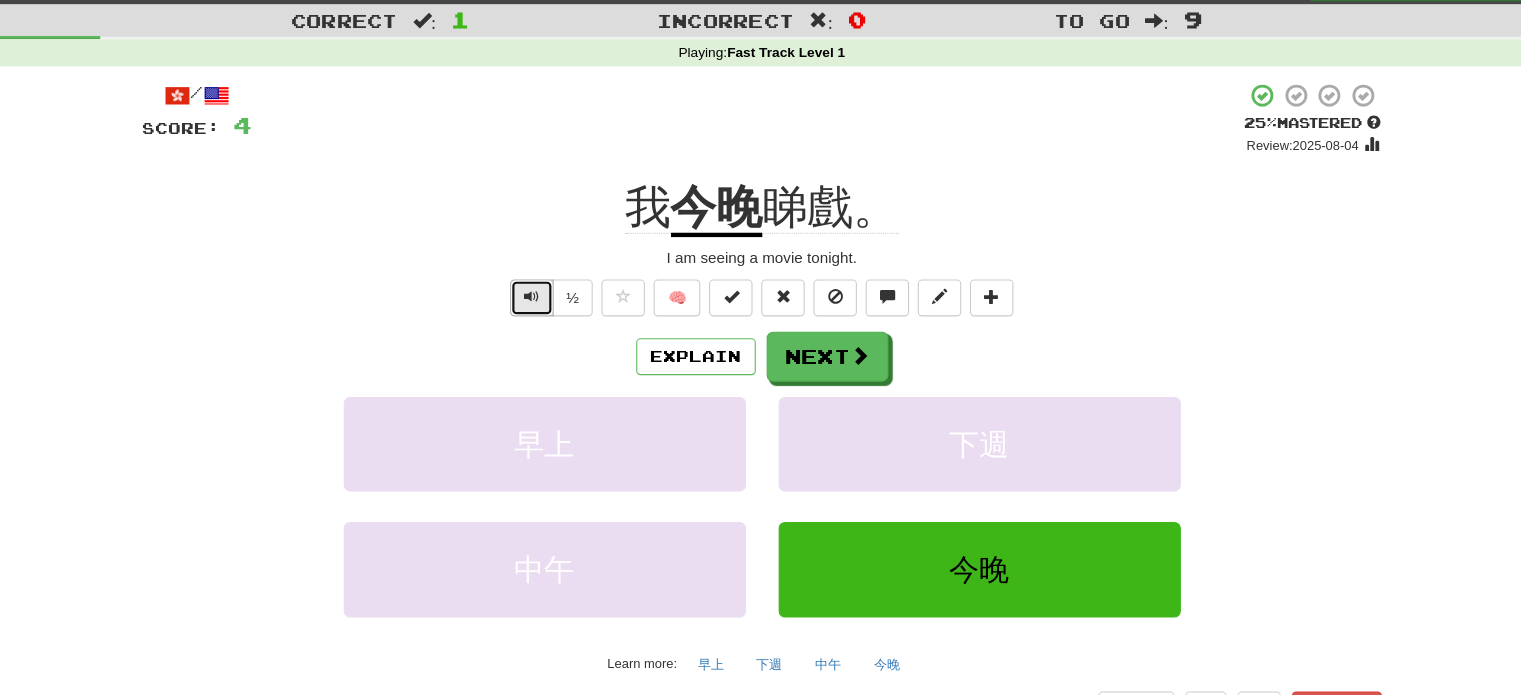 click at bounding box center (549, 293) 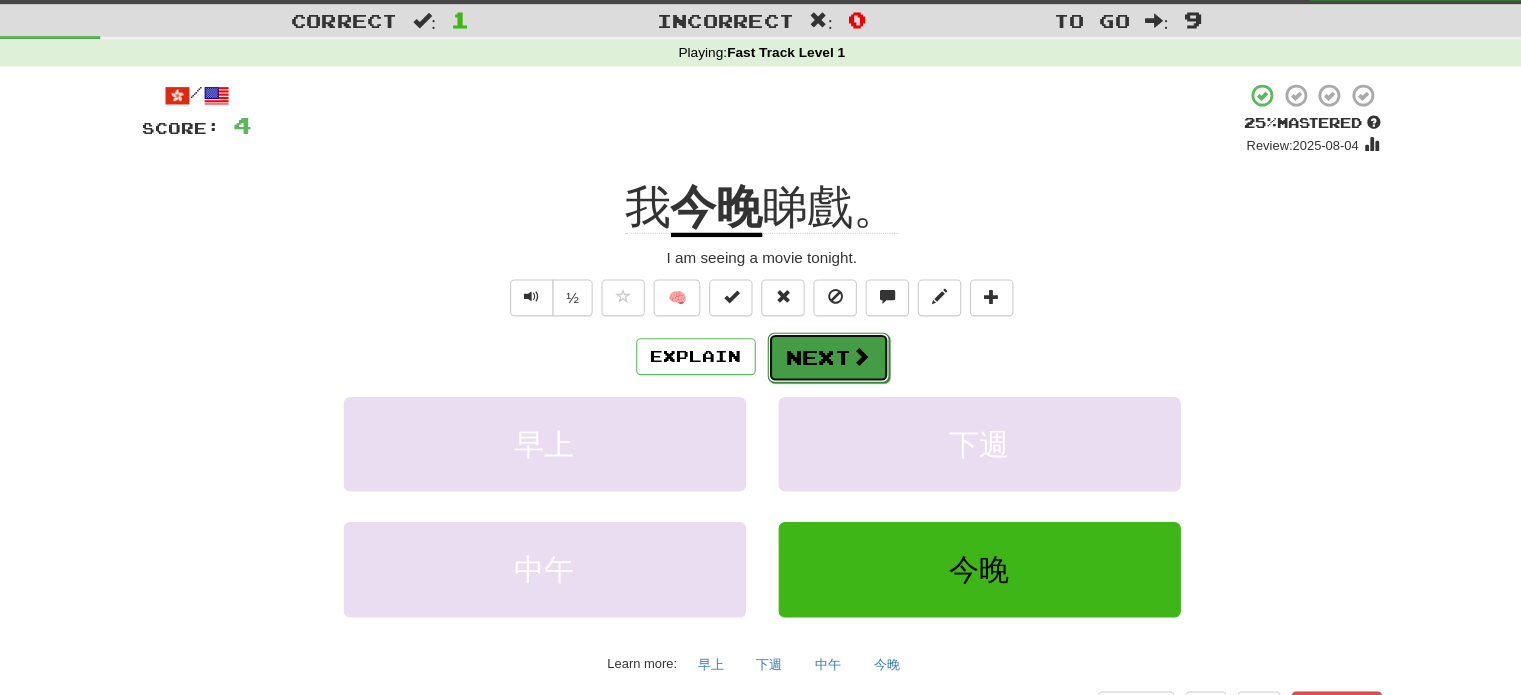click on "Next" at bounding box center [822, 348] 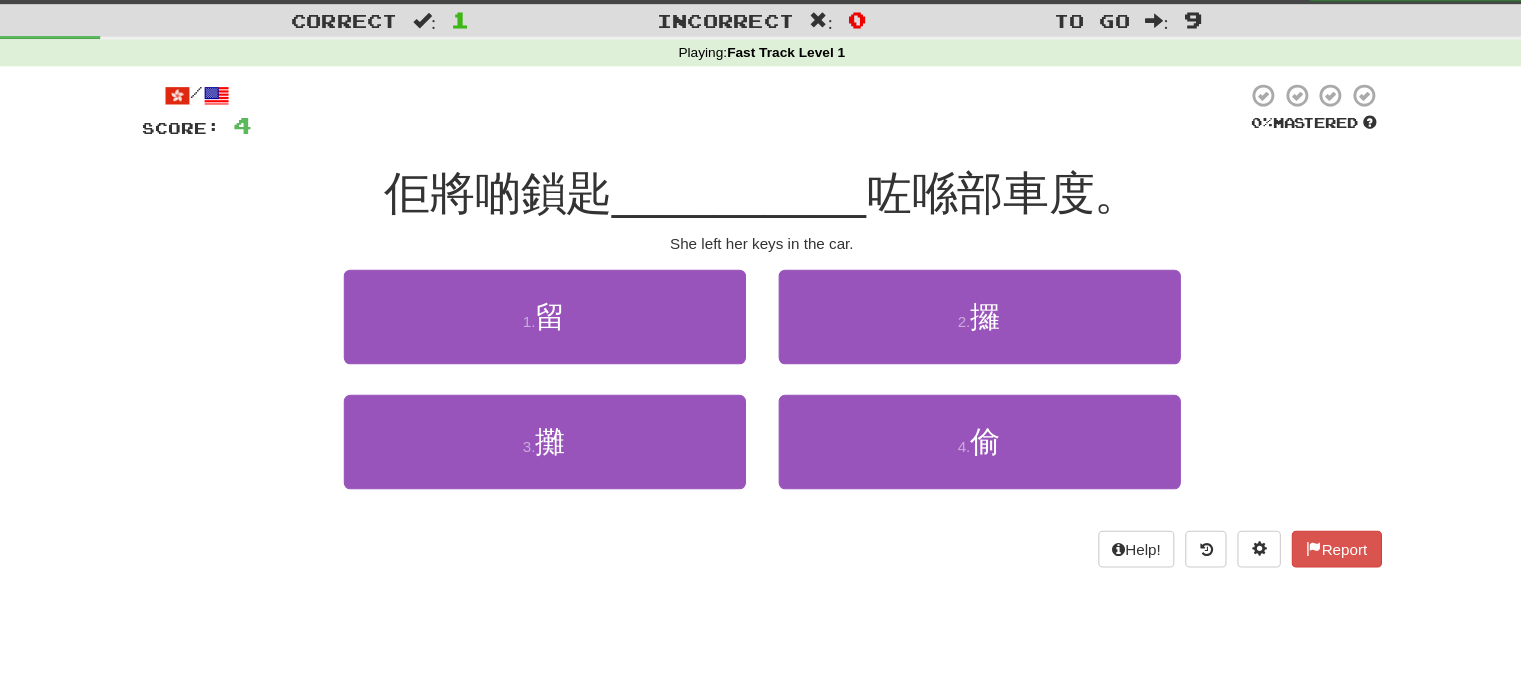 click on "佢將啲鎖匙" at bounding box center [518, 196] 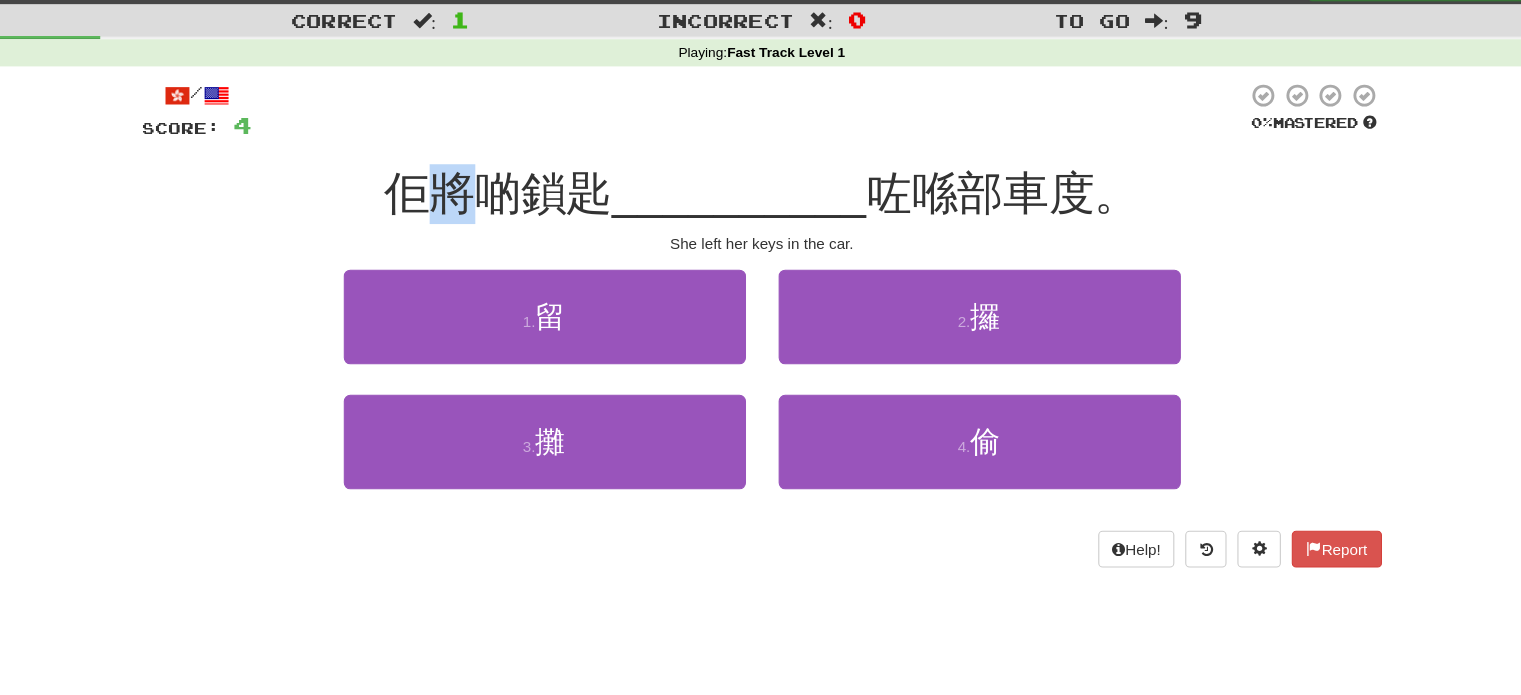 click on "佢將啲鎖匙" at bounding box center [518, 196] 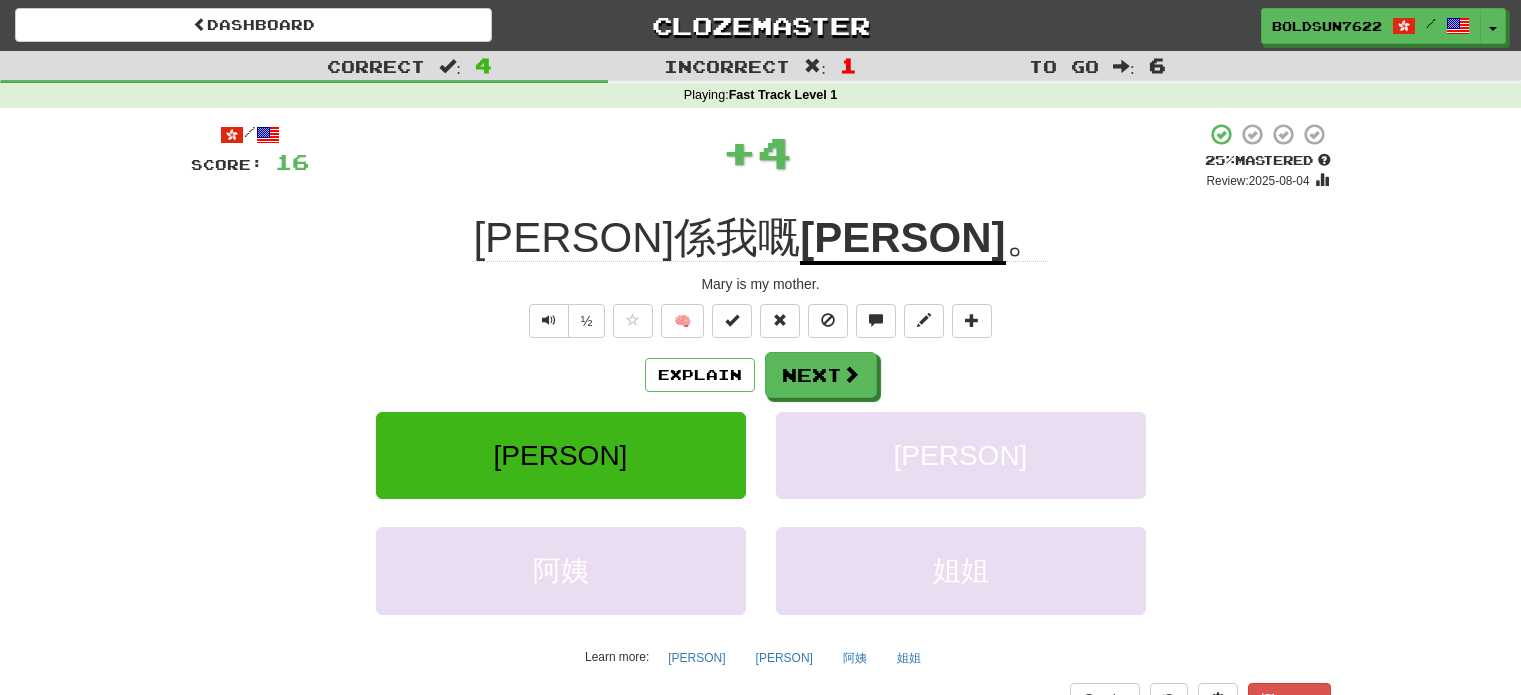 scroll, scrollTop: 28, scrollLeft: 0, axis: vertical 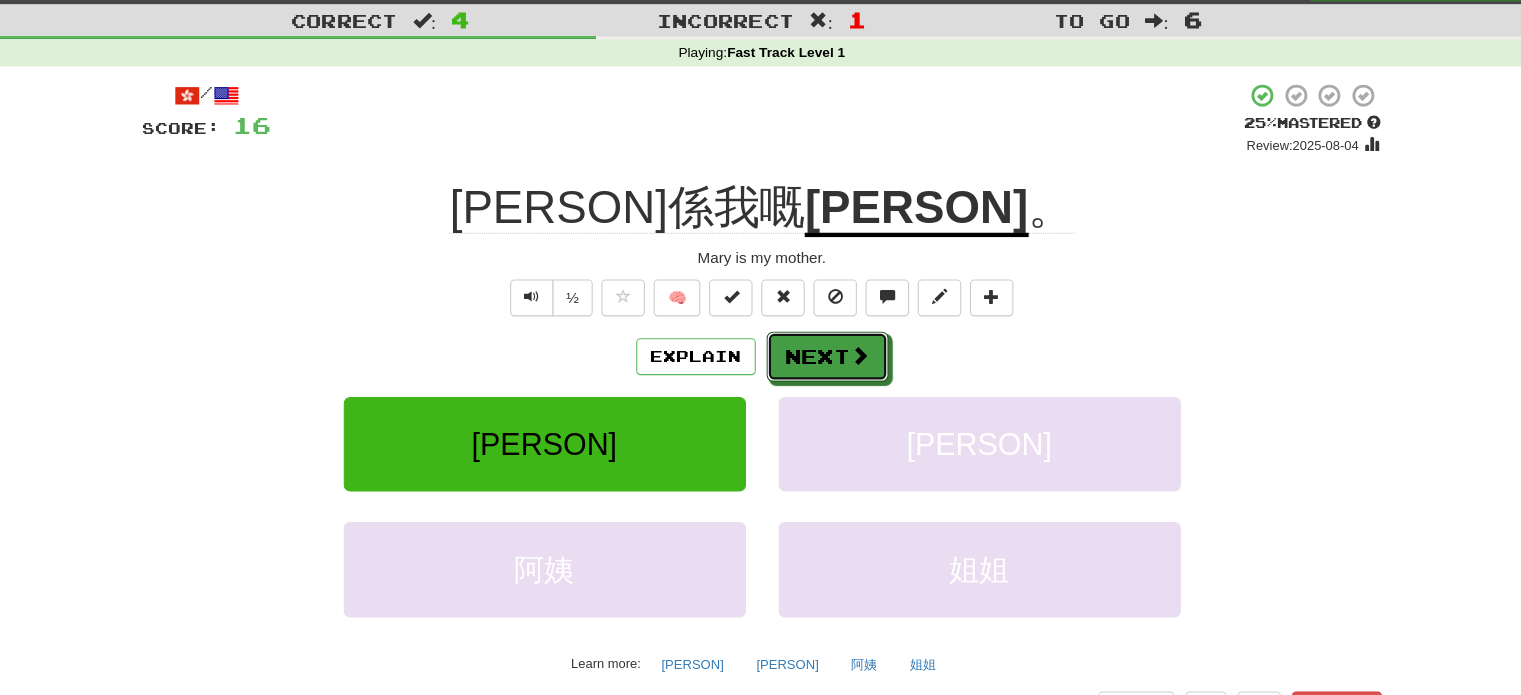 click on "Next" at bounding box center [821, 347] 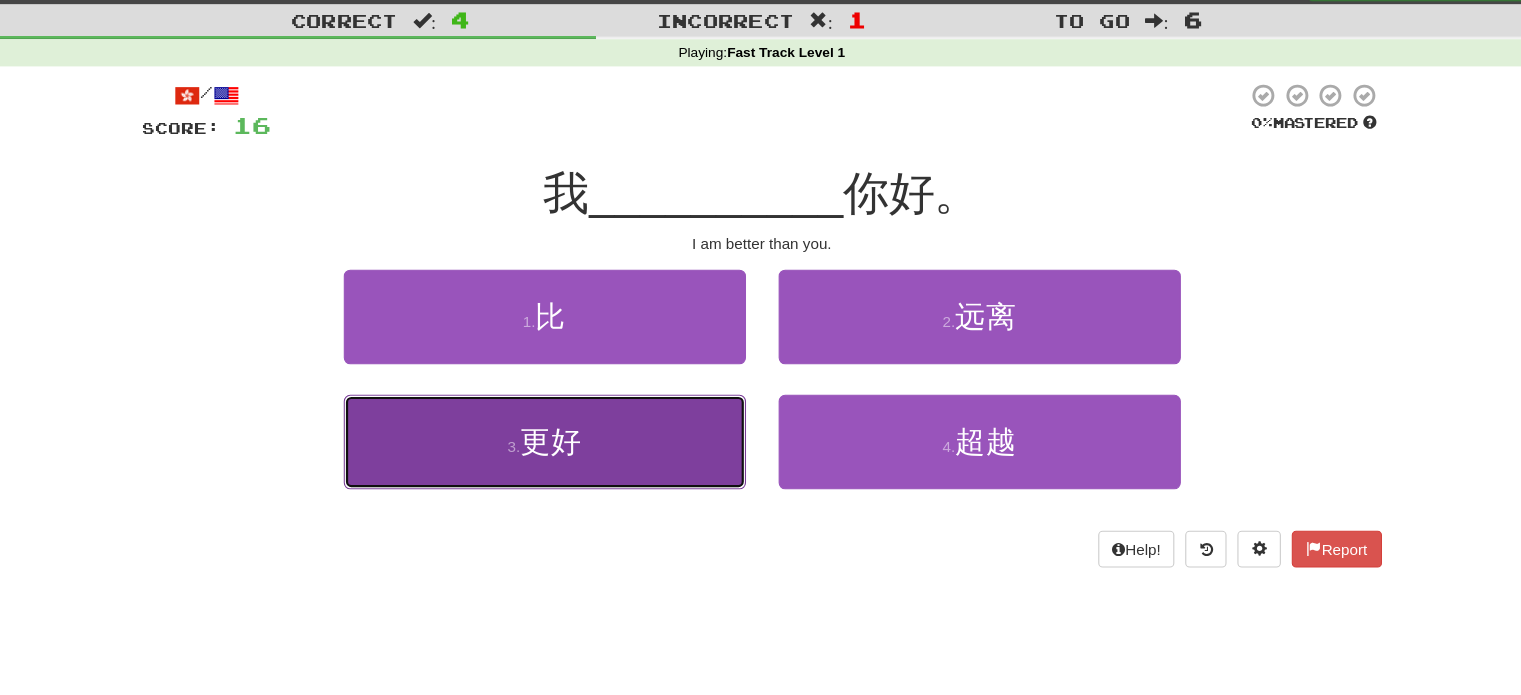 click on "3 .  更好" at bounding box center [561, 425] 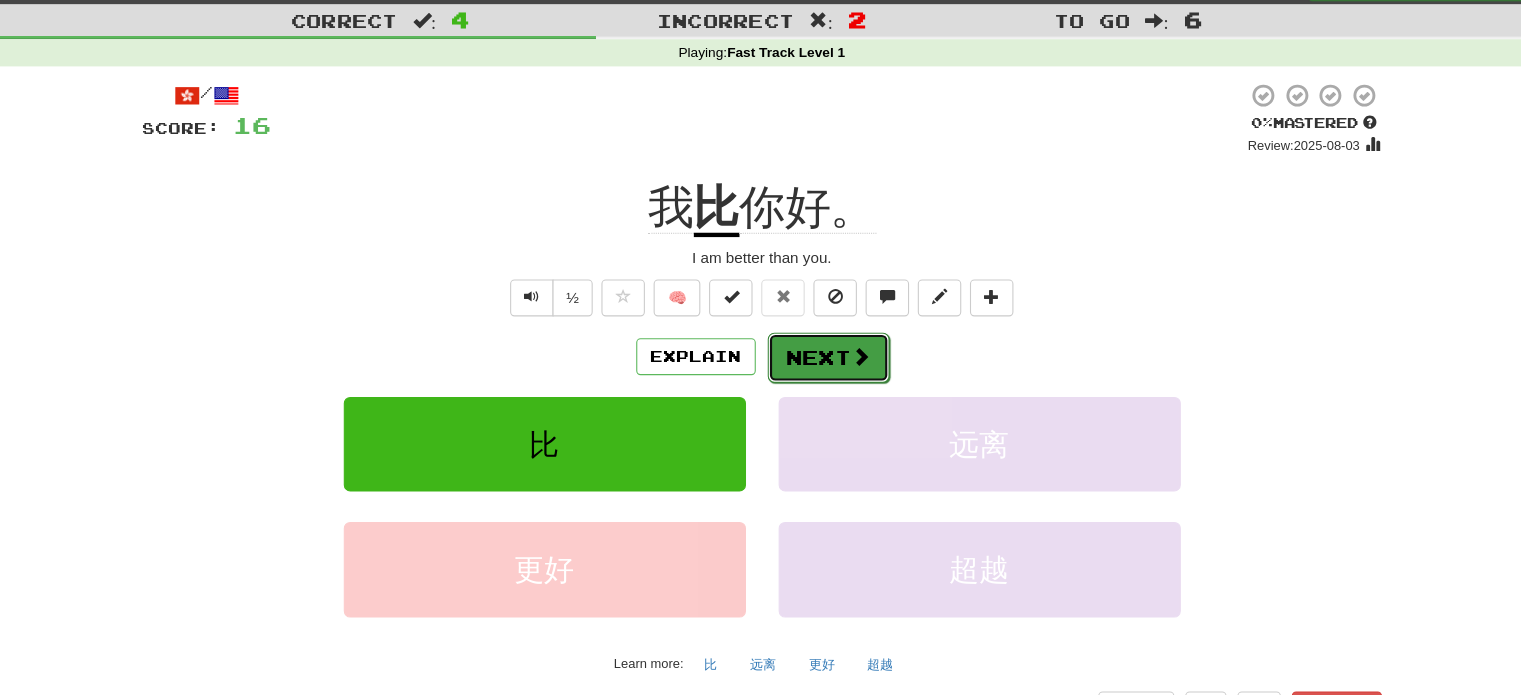 click on "Next" at bounding box center (822, 348) 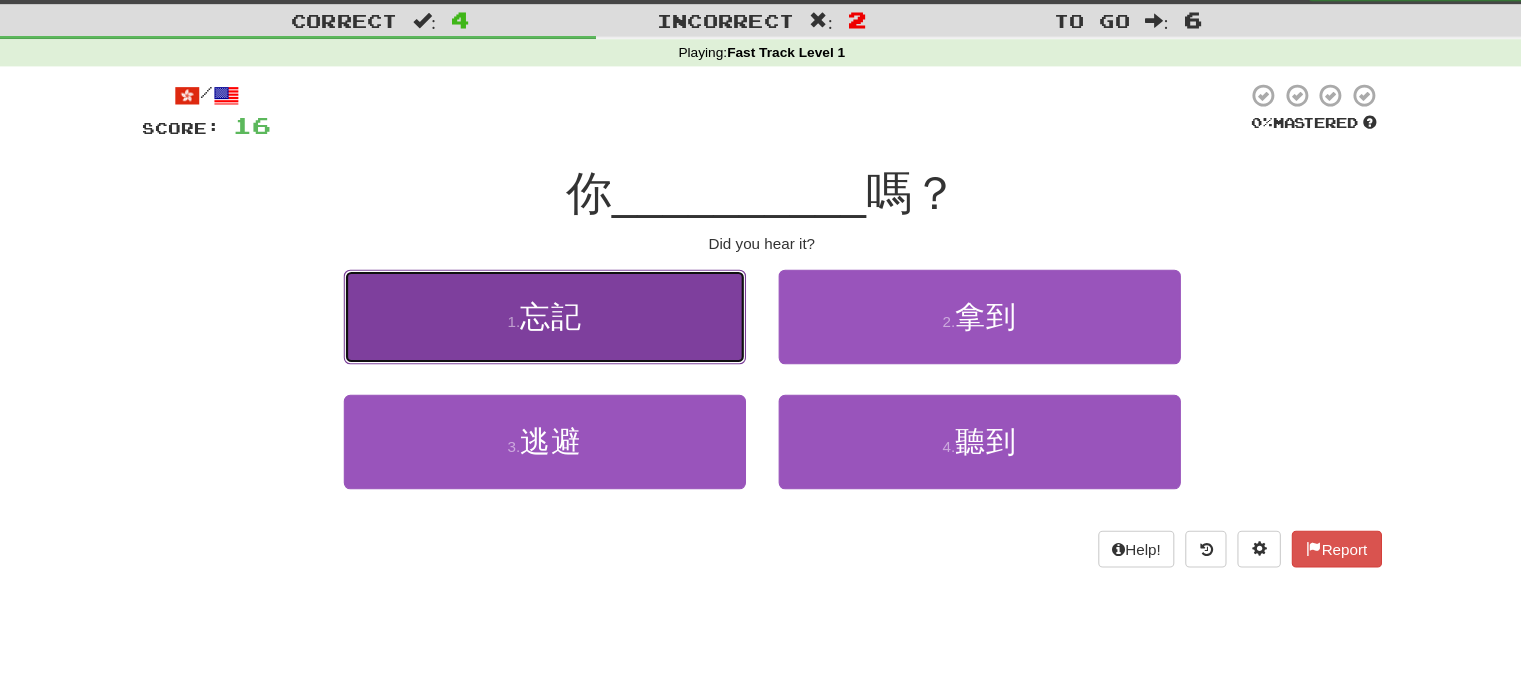 click on "1 .  忘記" at bounding box center [561, 310] 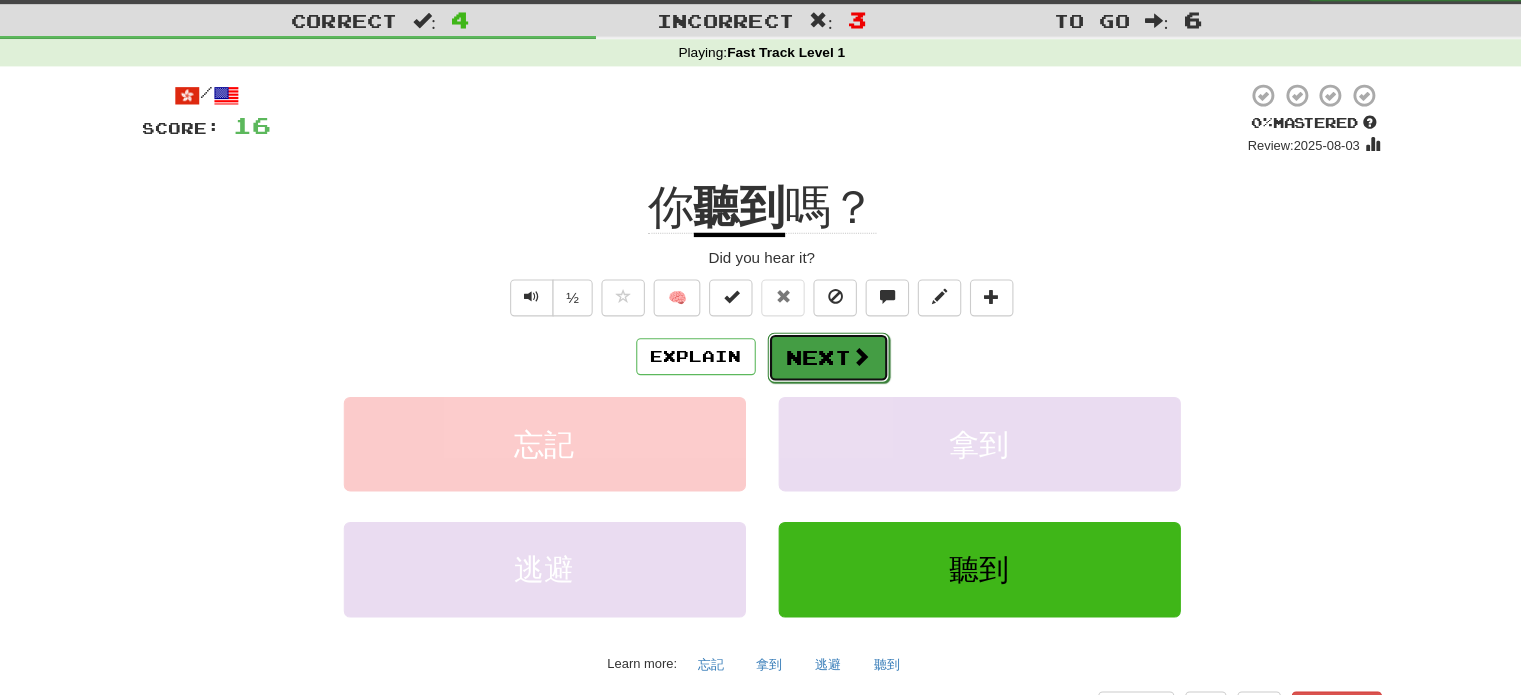 click at bounding box center [852, 347] 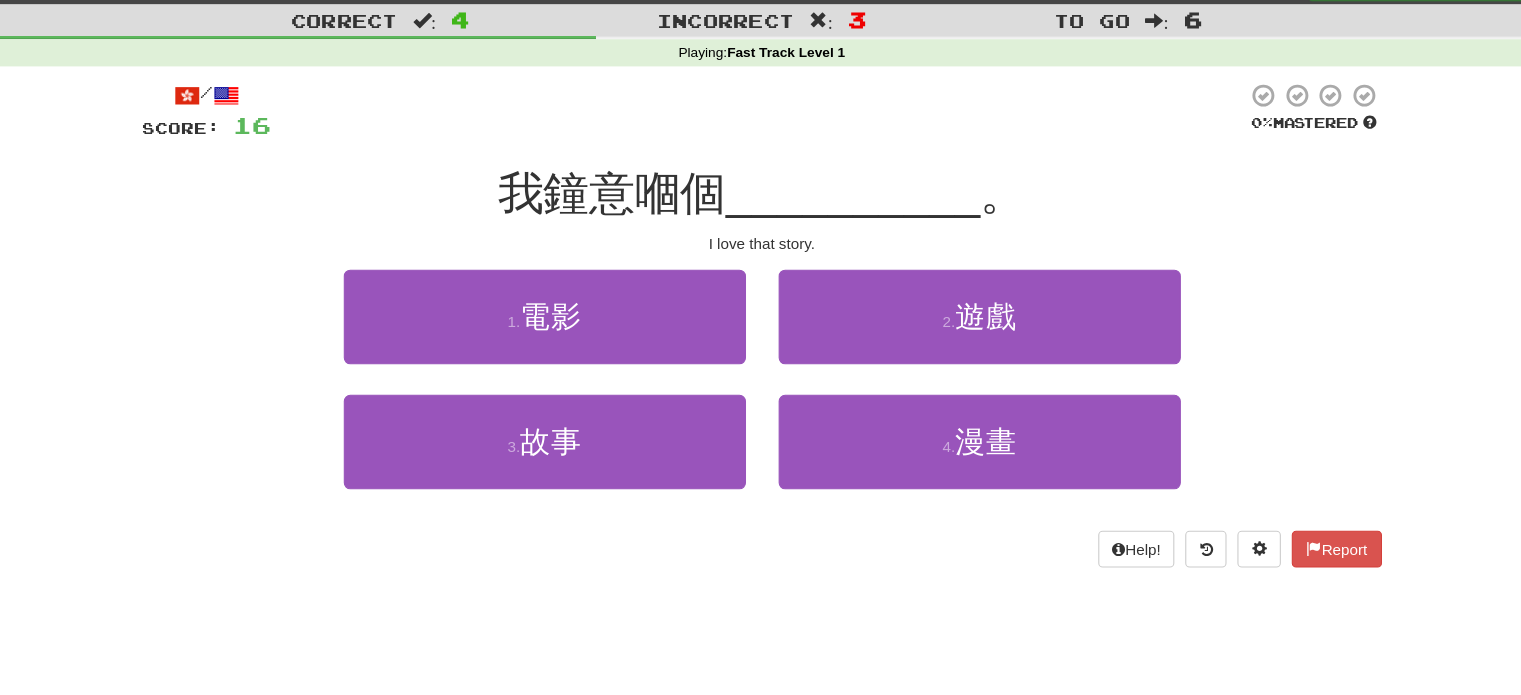 click on "我鐘意嗰個" at bounding box center (623, 196) 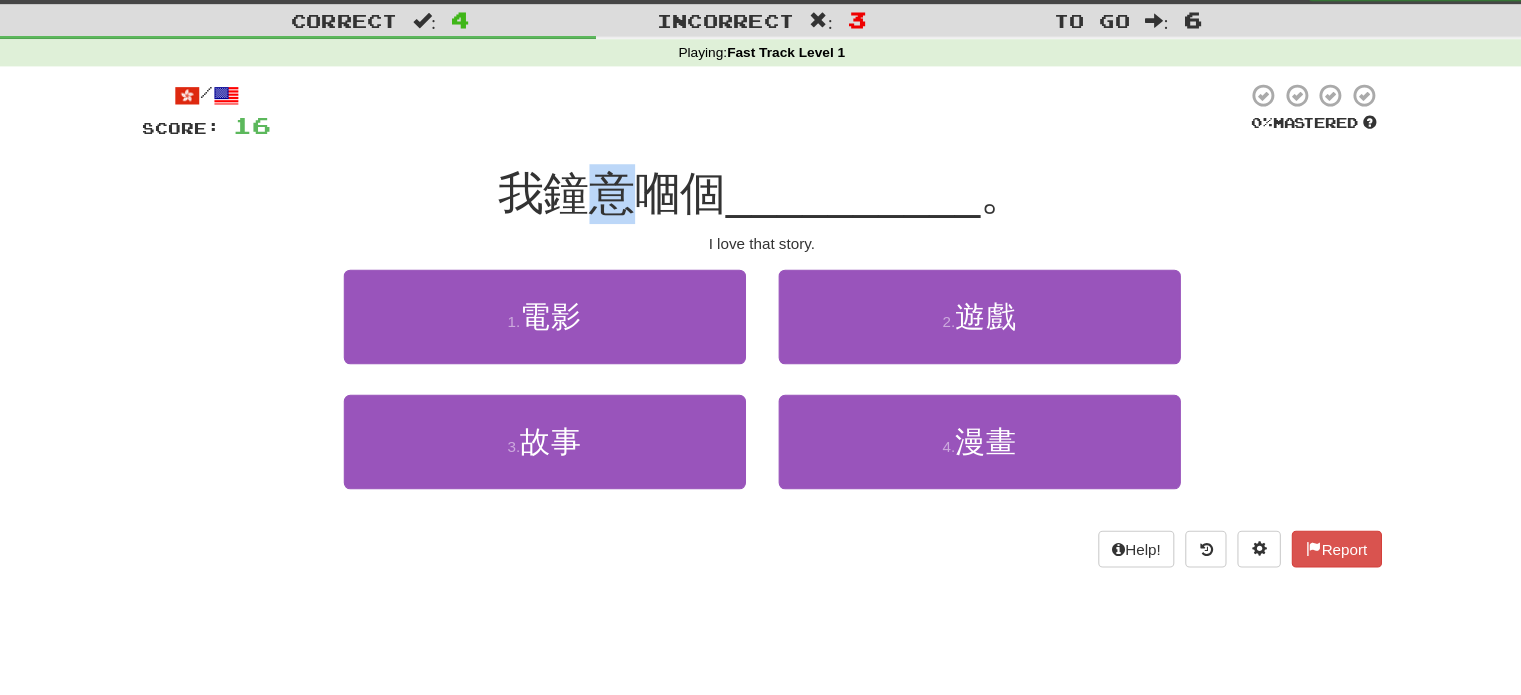 click on "我鐘意嗰個" at bounding box center [623, 196] 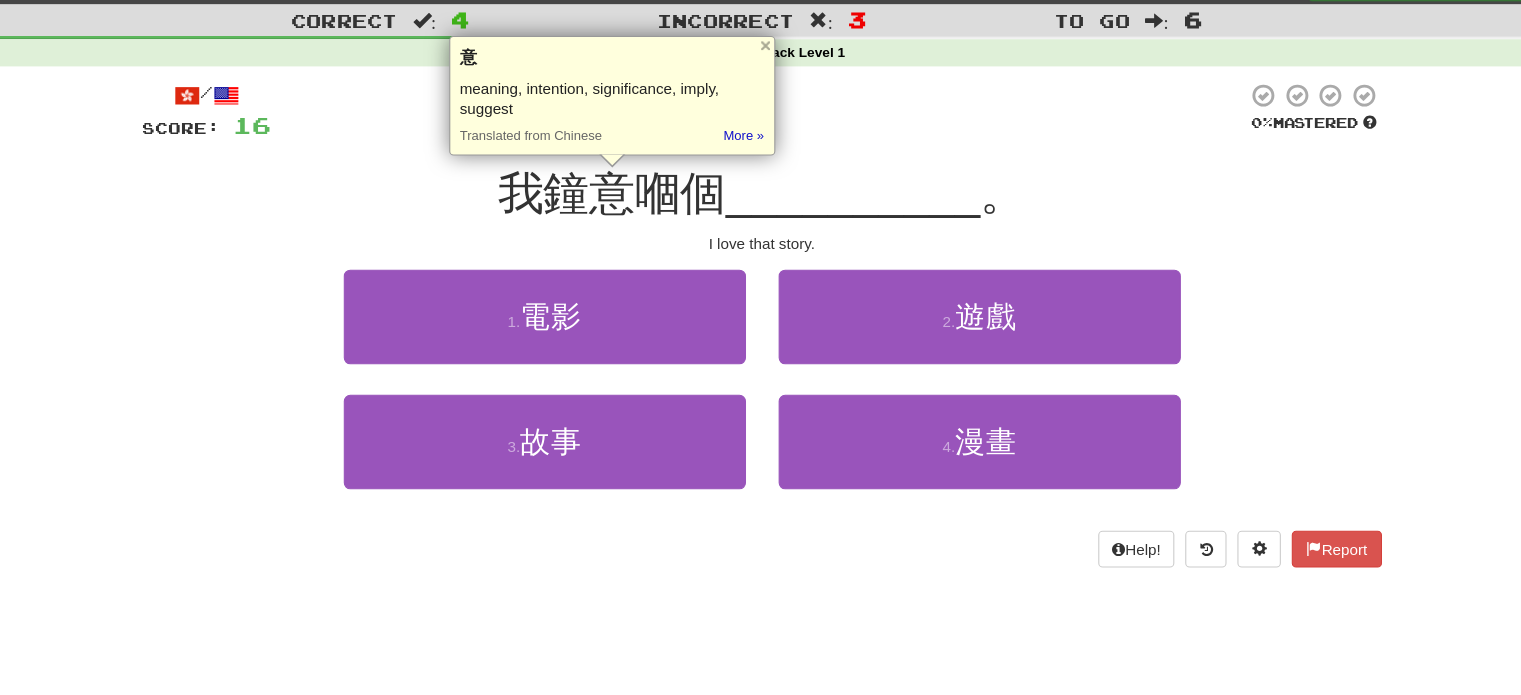 click on "我鐘意嗰個" at bounding box center (623, 196) 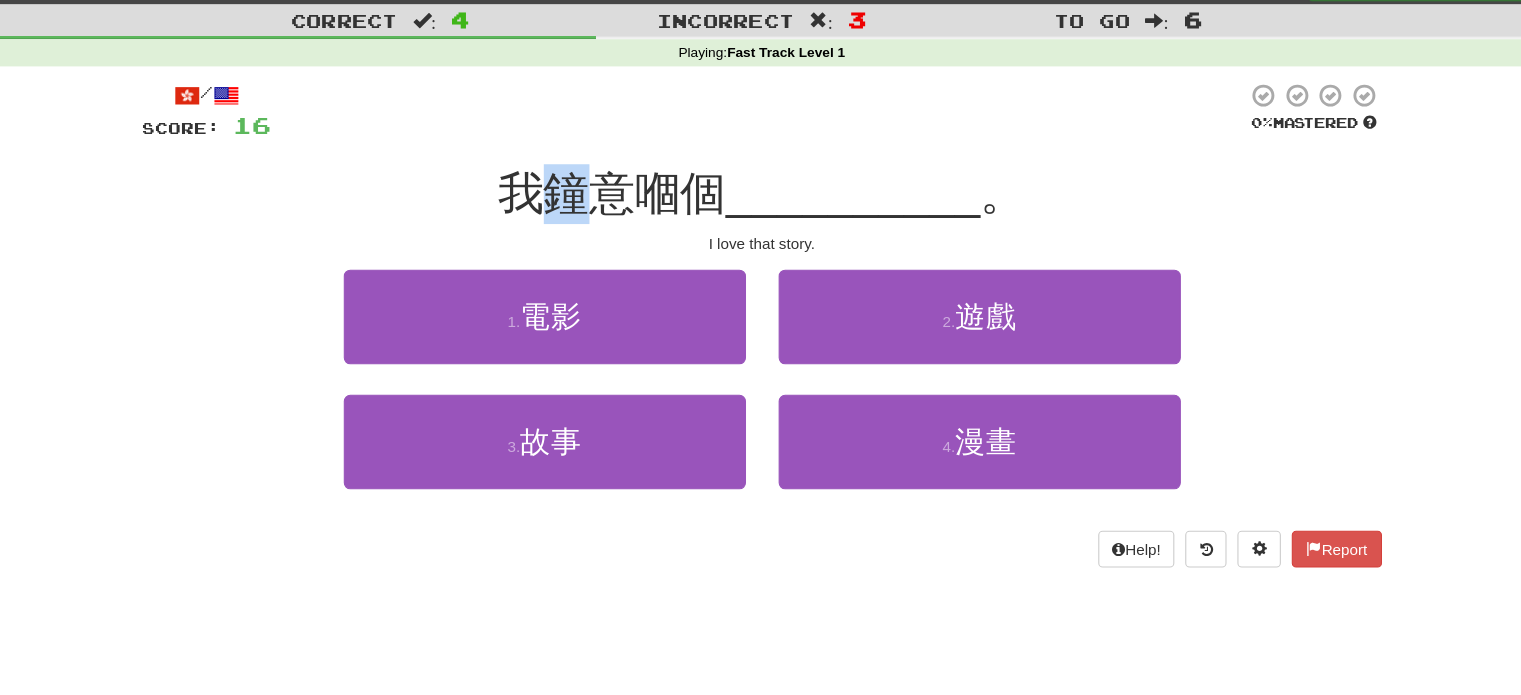click on "我鐘意嗰個" at bounding box center [623, 196] 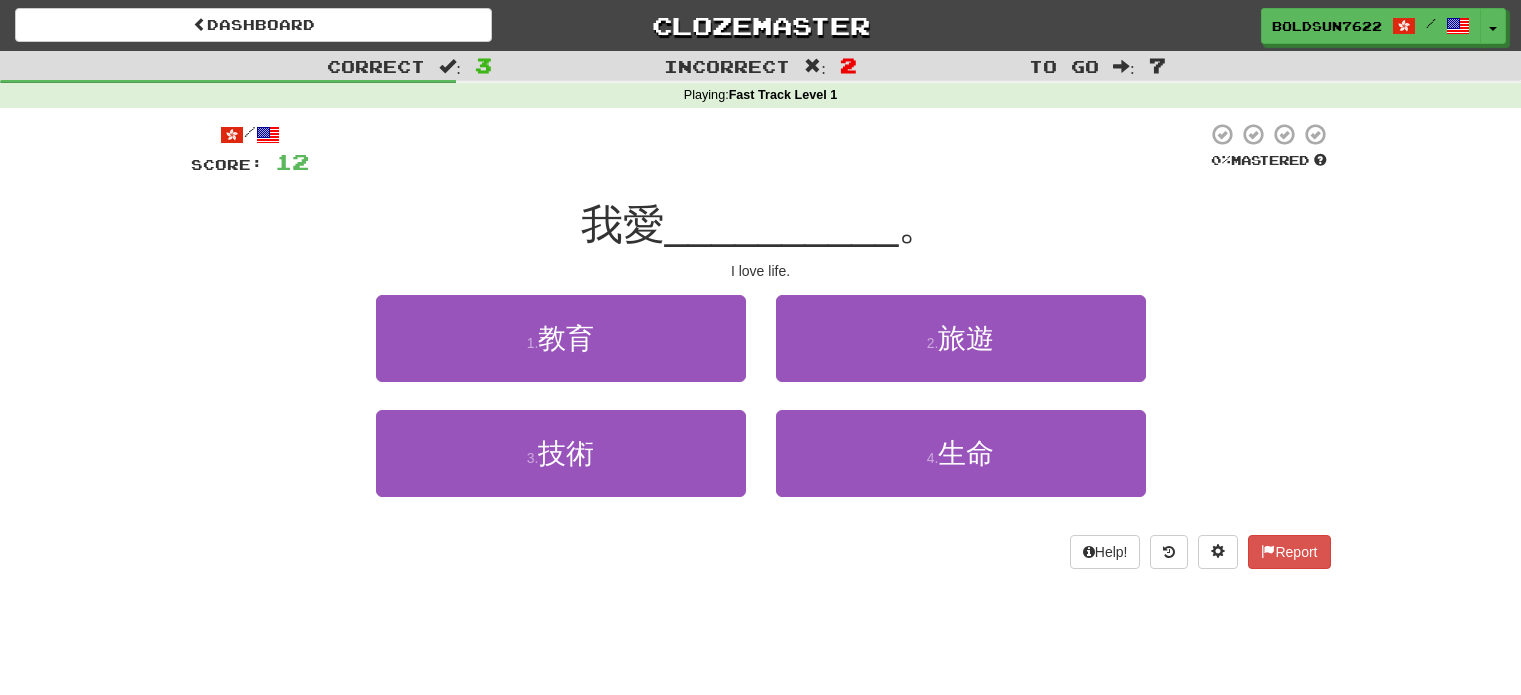 scroll, scrollTop: 0, scrollLeft: 0, axis: both 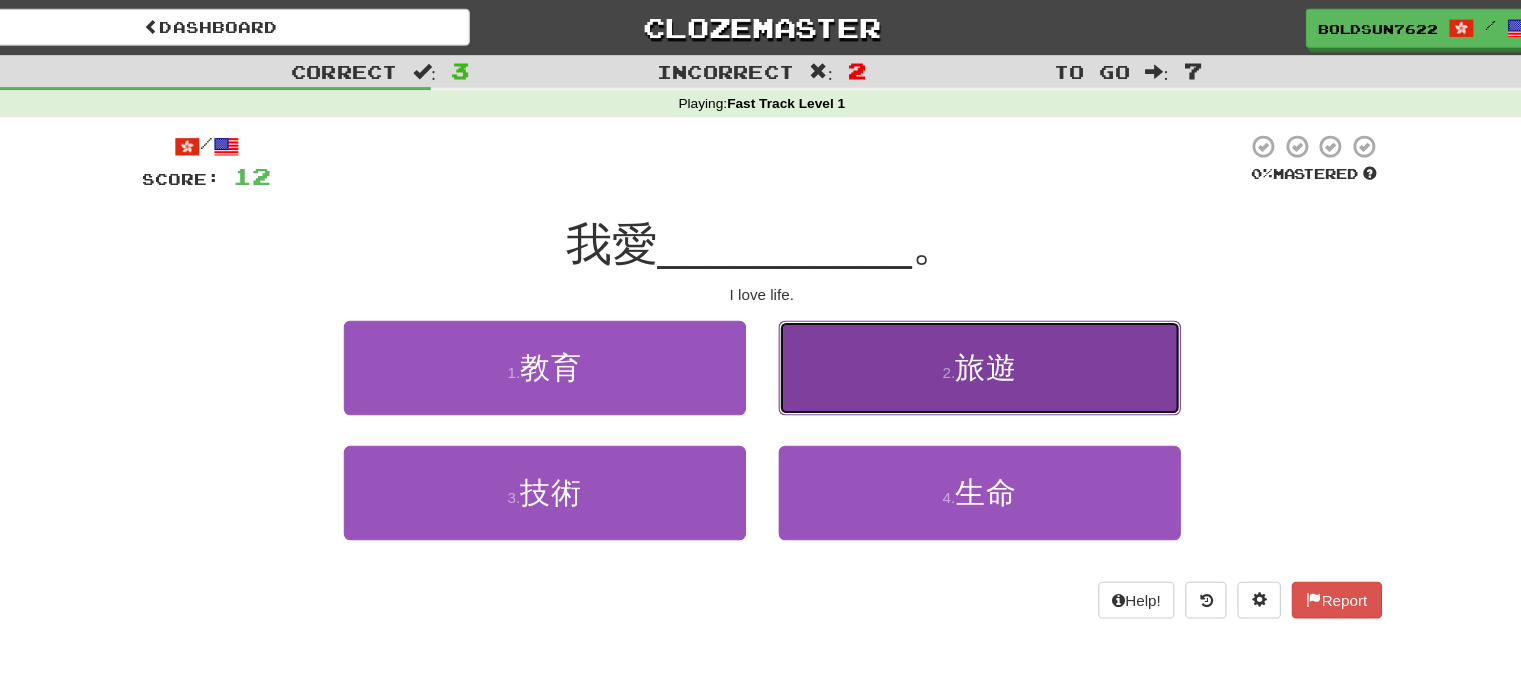 click on "2 .  旅遊" at bounding box center [961, 338] 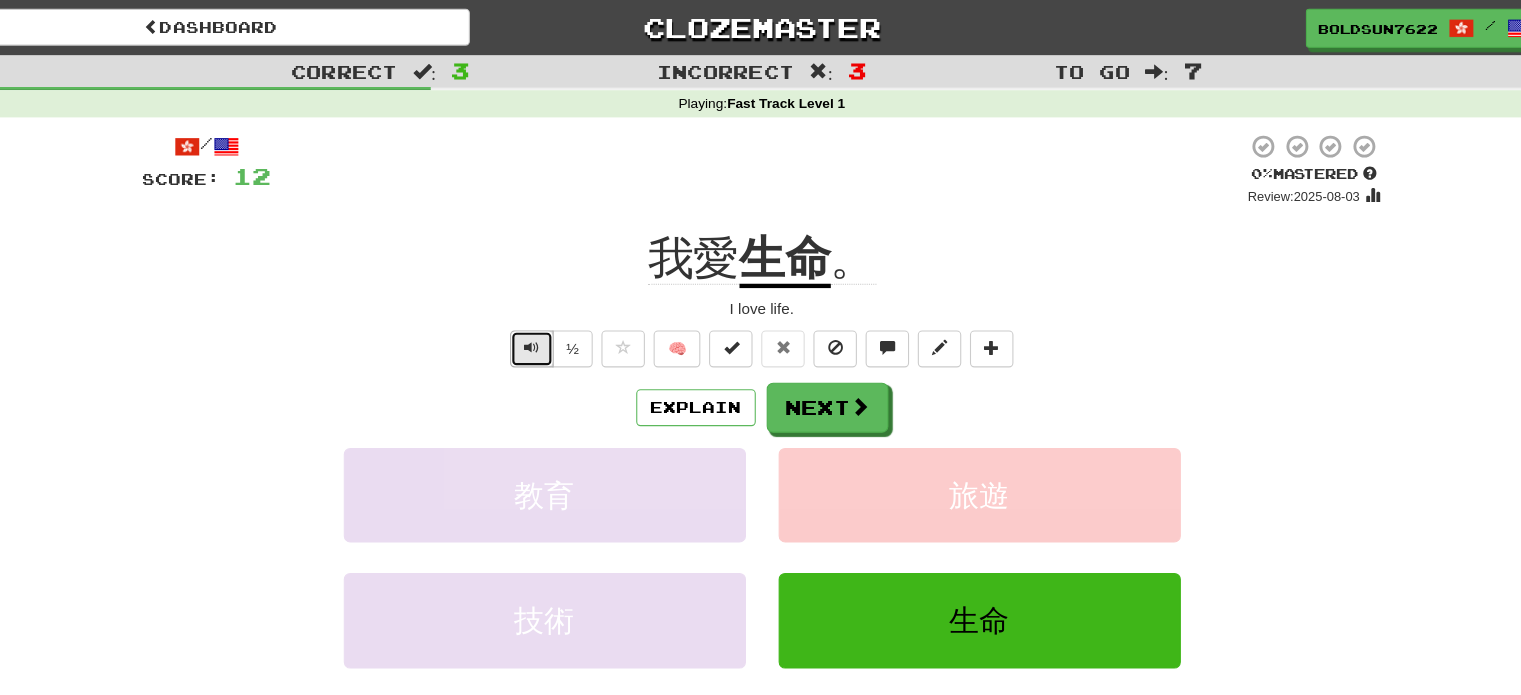 click at bounding box center (549, 321) 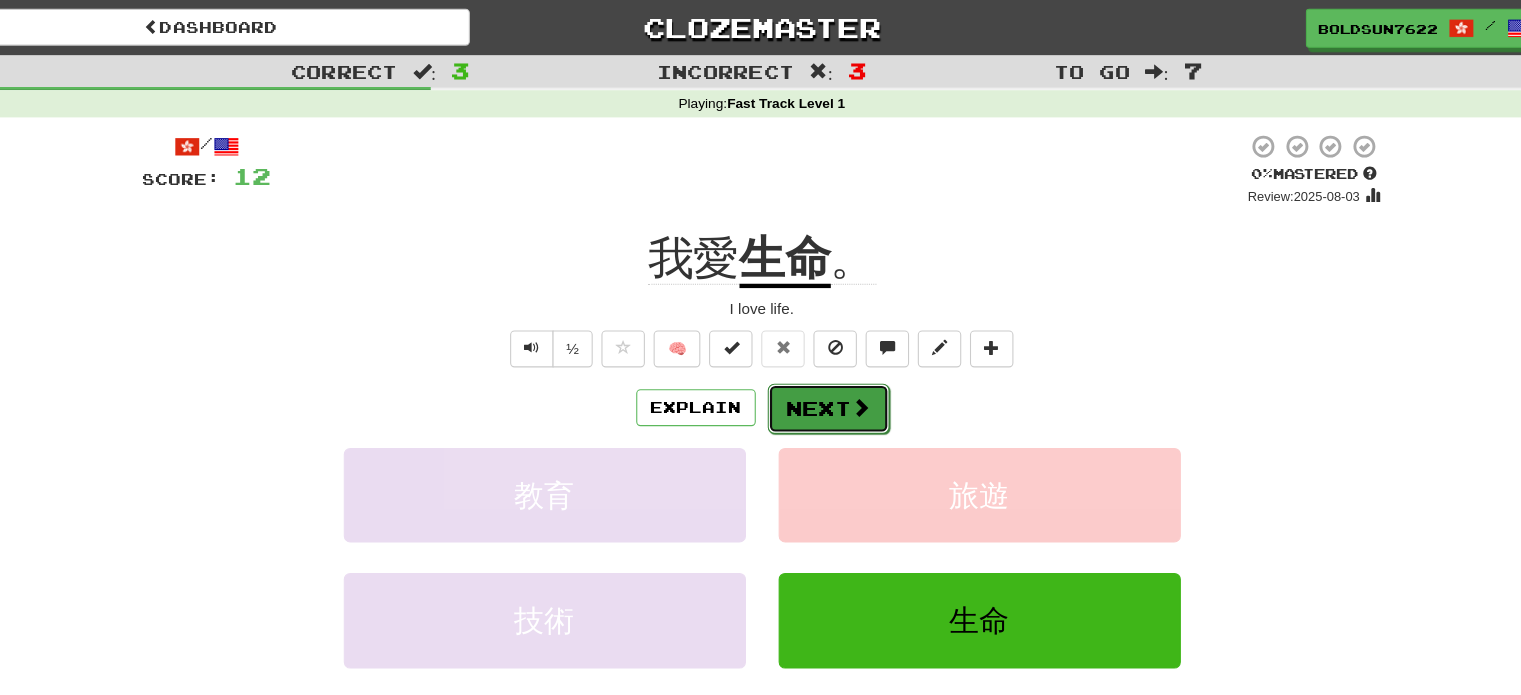 click on "Next" at bounding box center [822, 376] 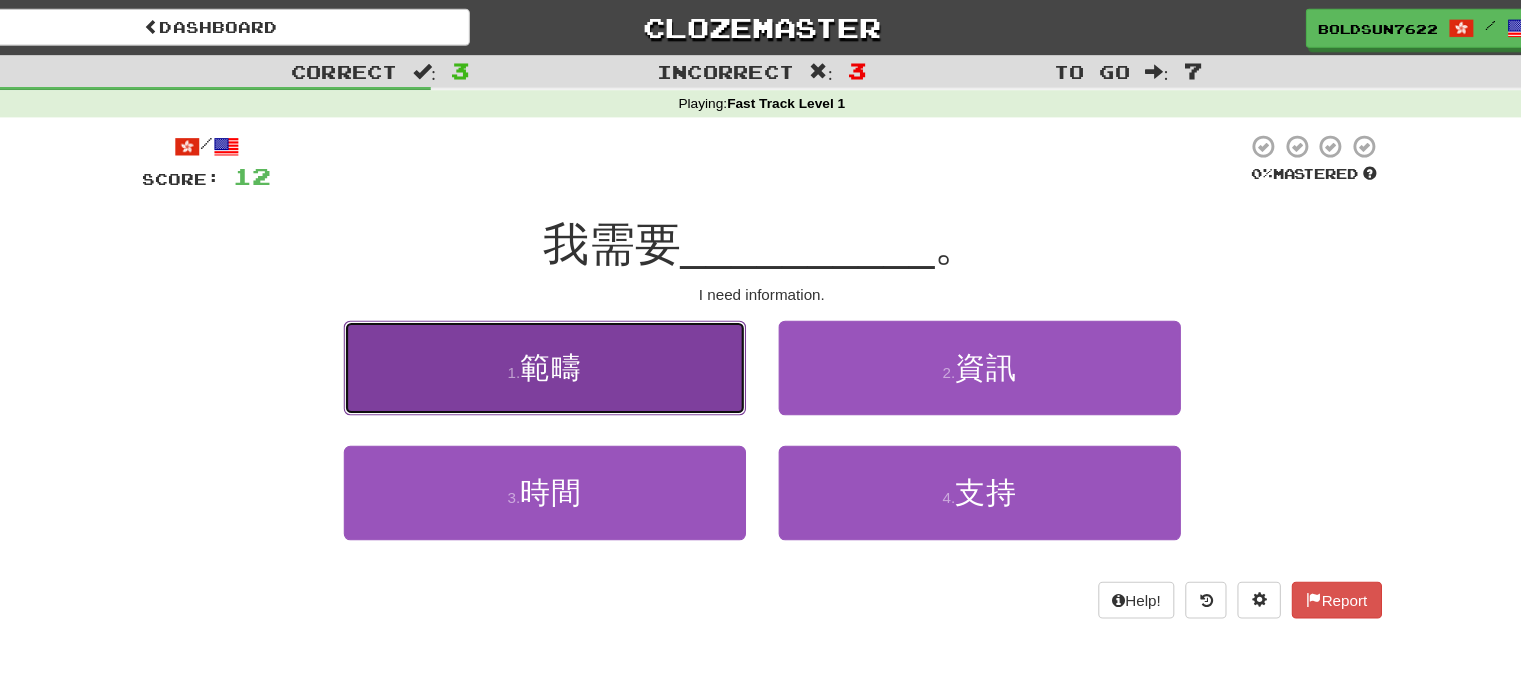click on "1 .  範疇" at bounding box center (561, 338) 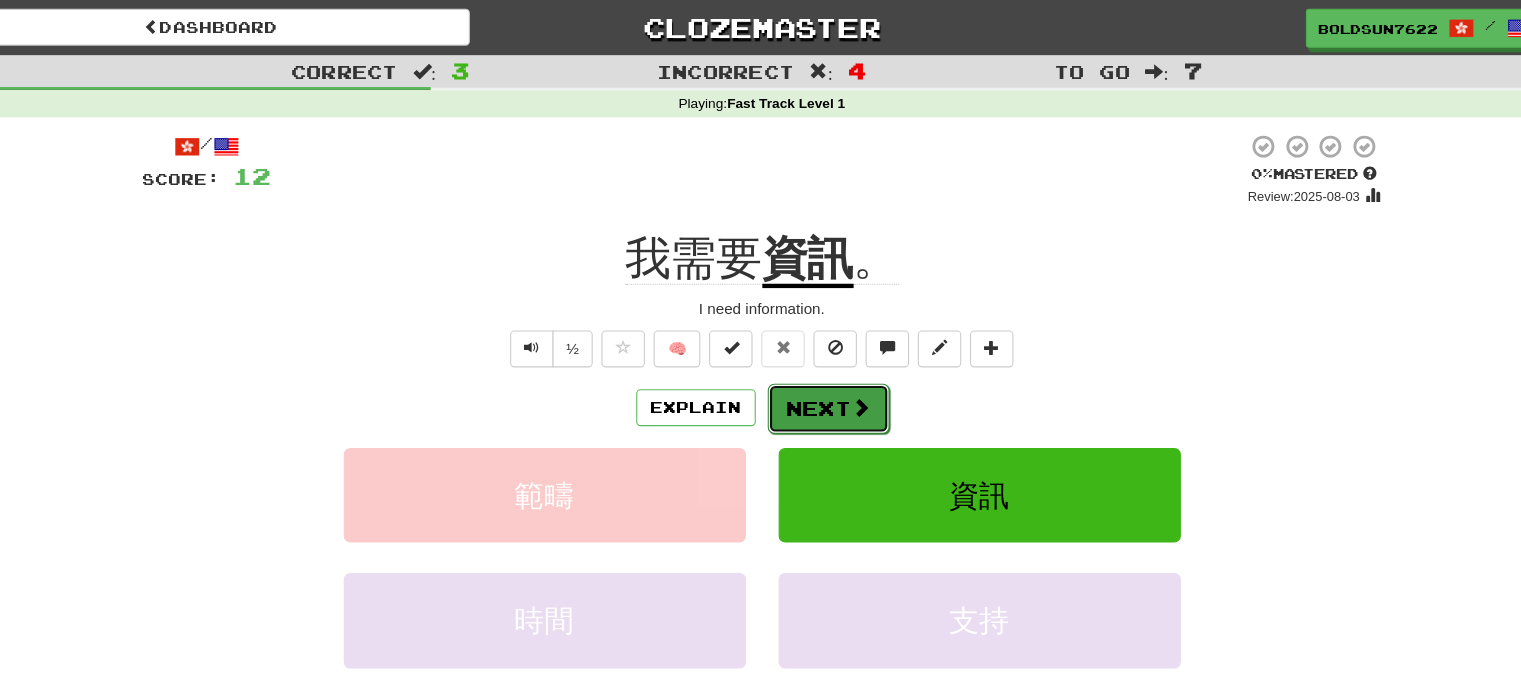 click at bounding box center (852, 375) 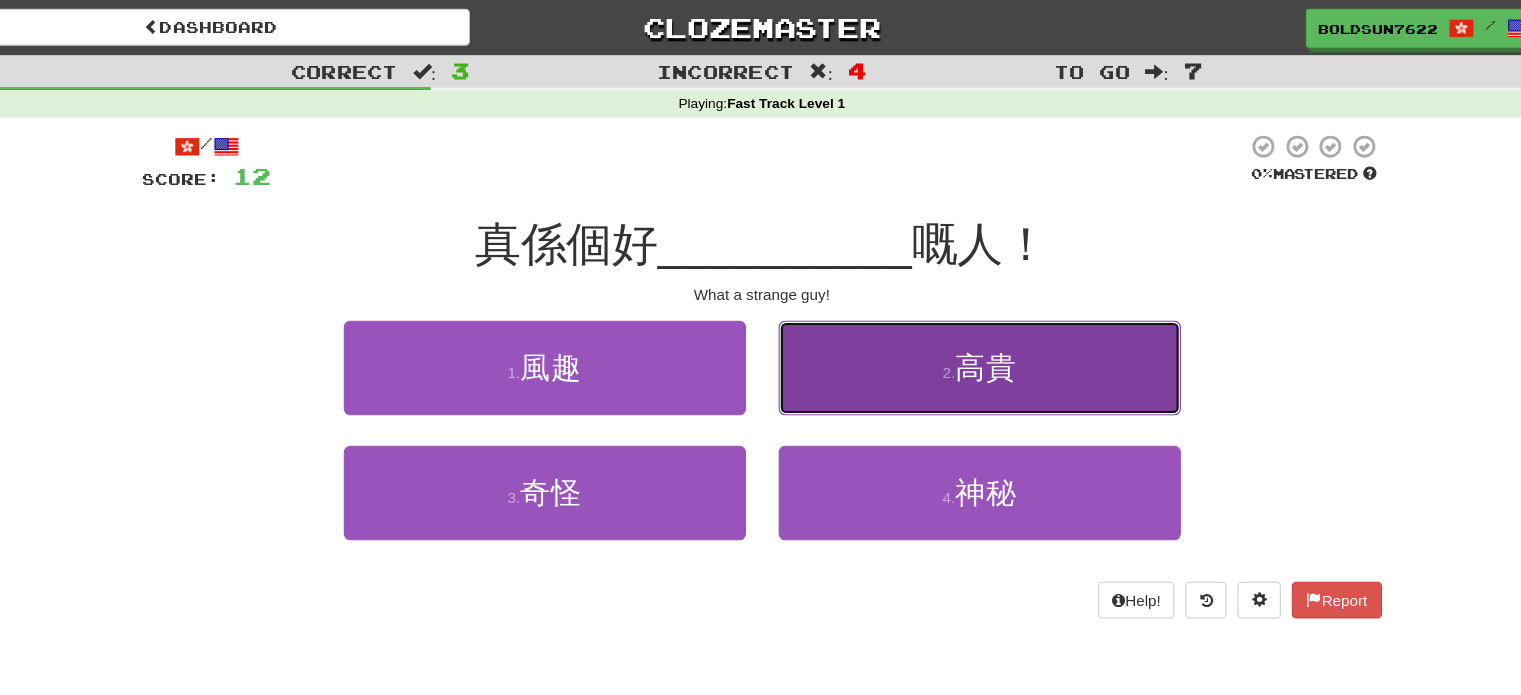 click on "2 .  高貴" at bounding box center (961, 338) 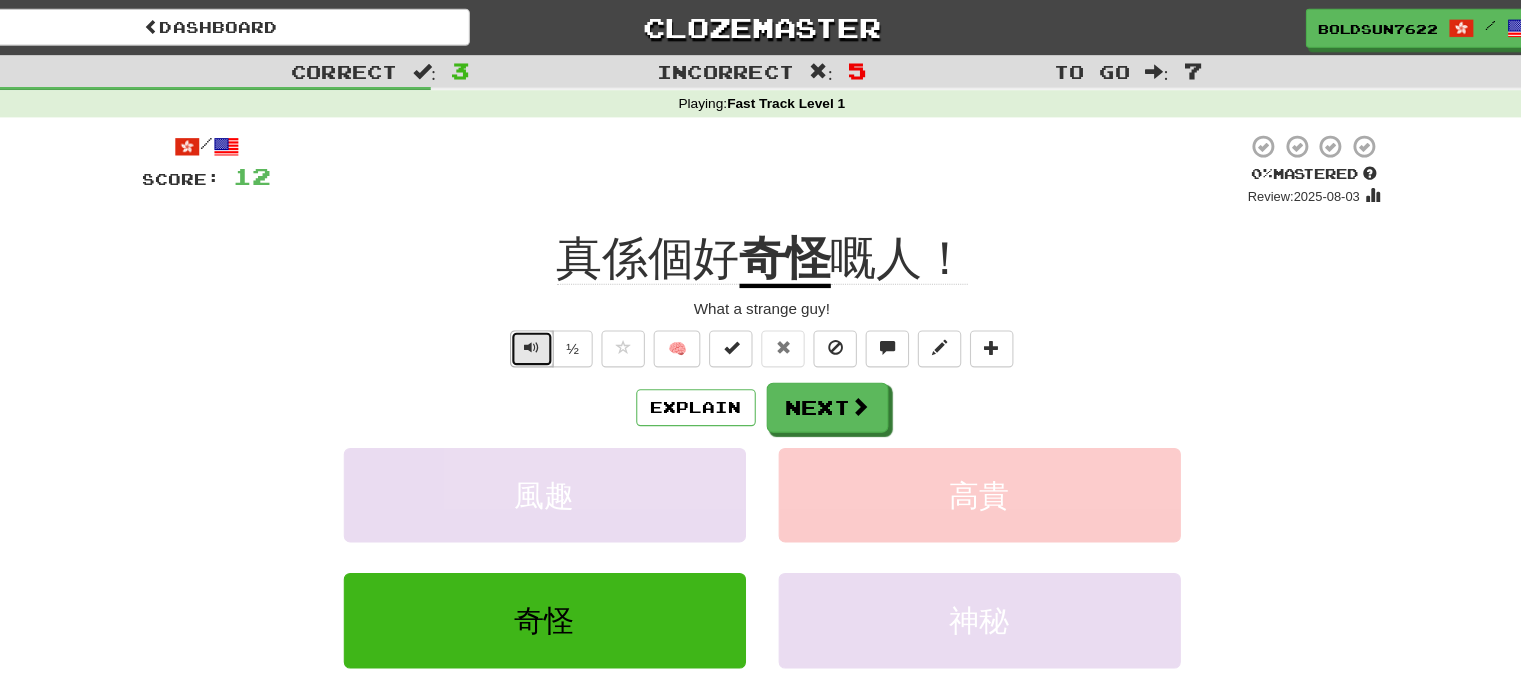 click at bounding box center (549, 321) 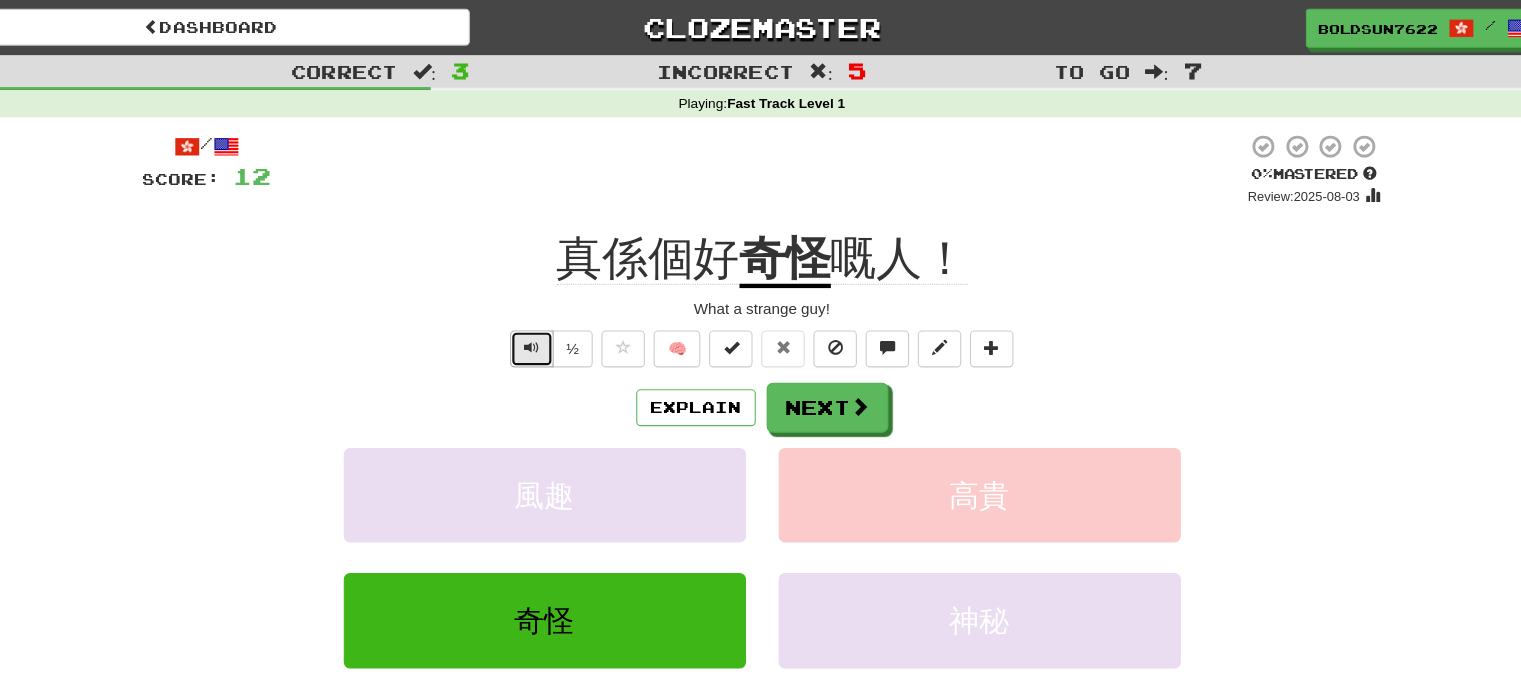 click at bounding box center (549, 321) 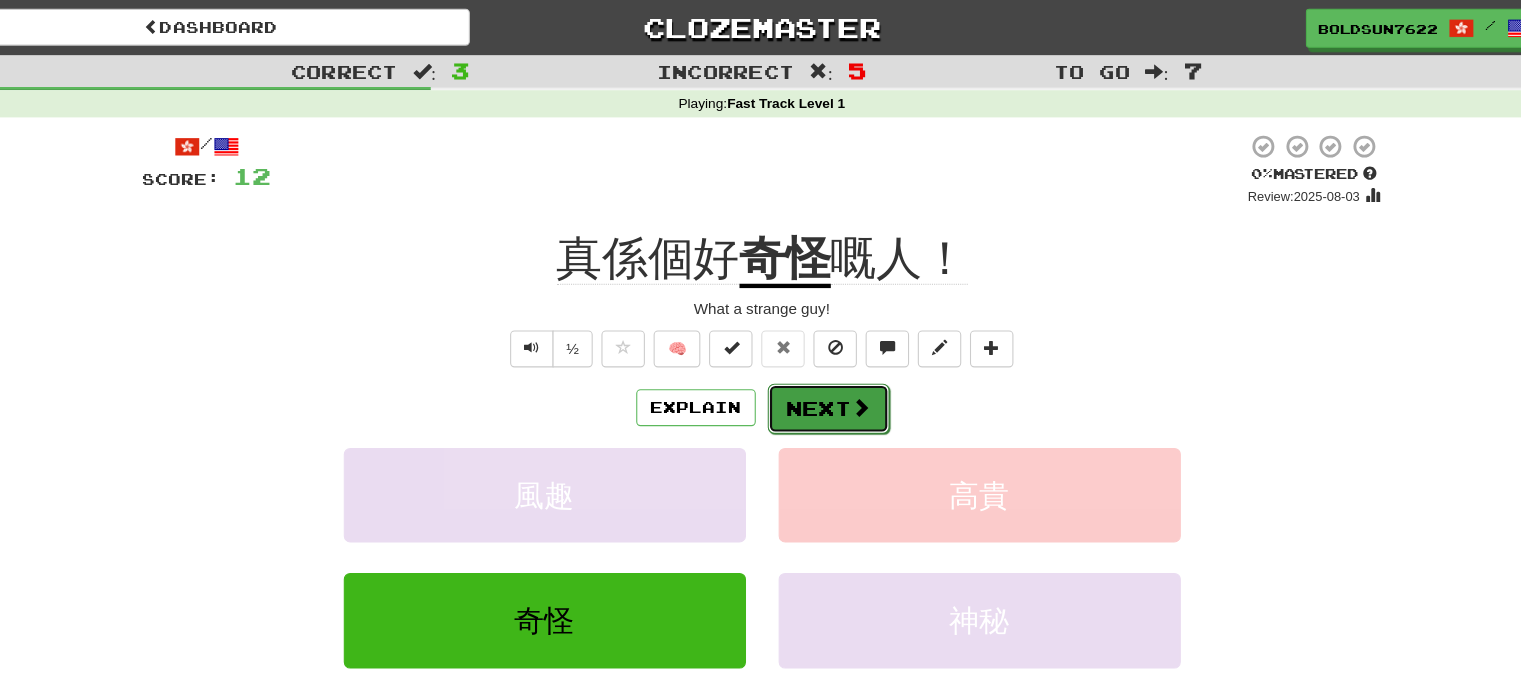 click on "Next" at bounding box center (822, 376) 